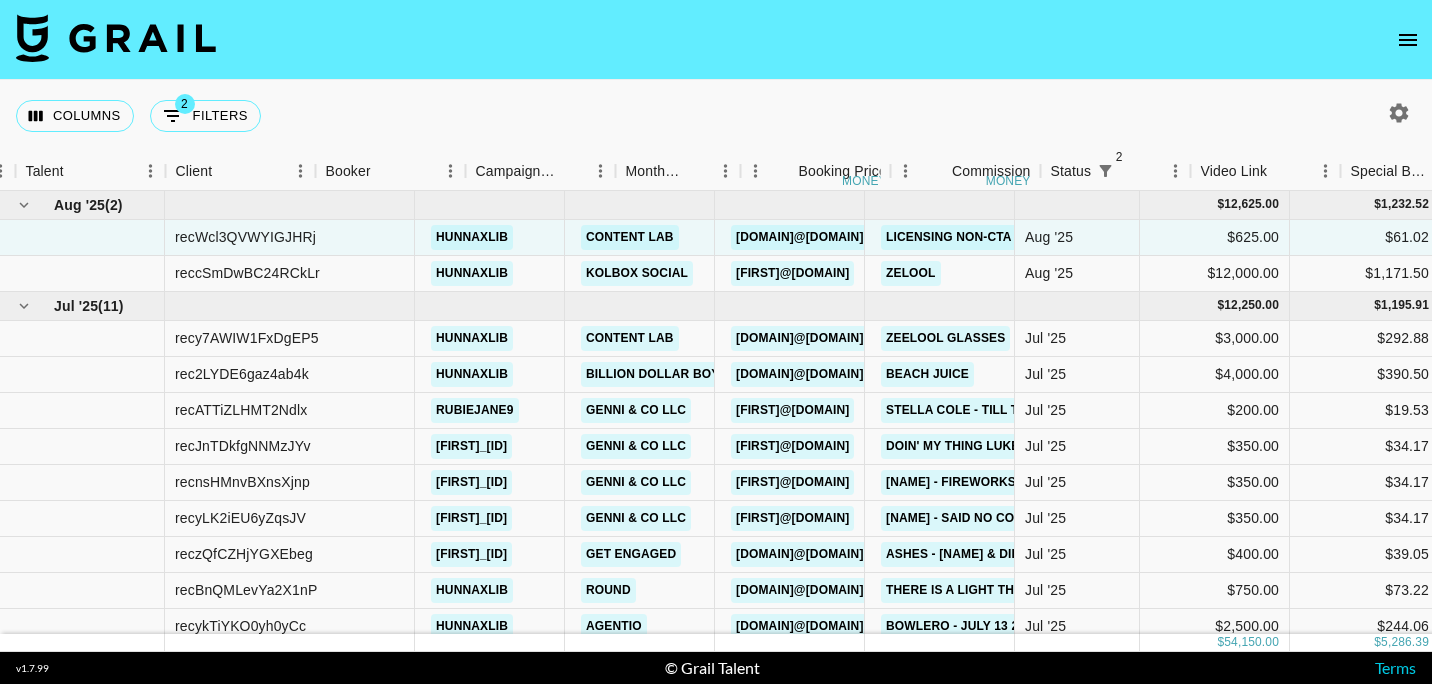 scroll, scrollTop: 0, scrollLeft: 0, axis: both 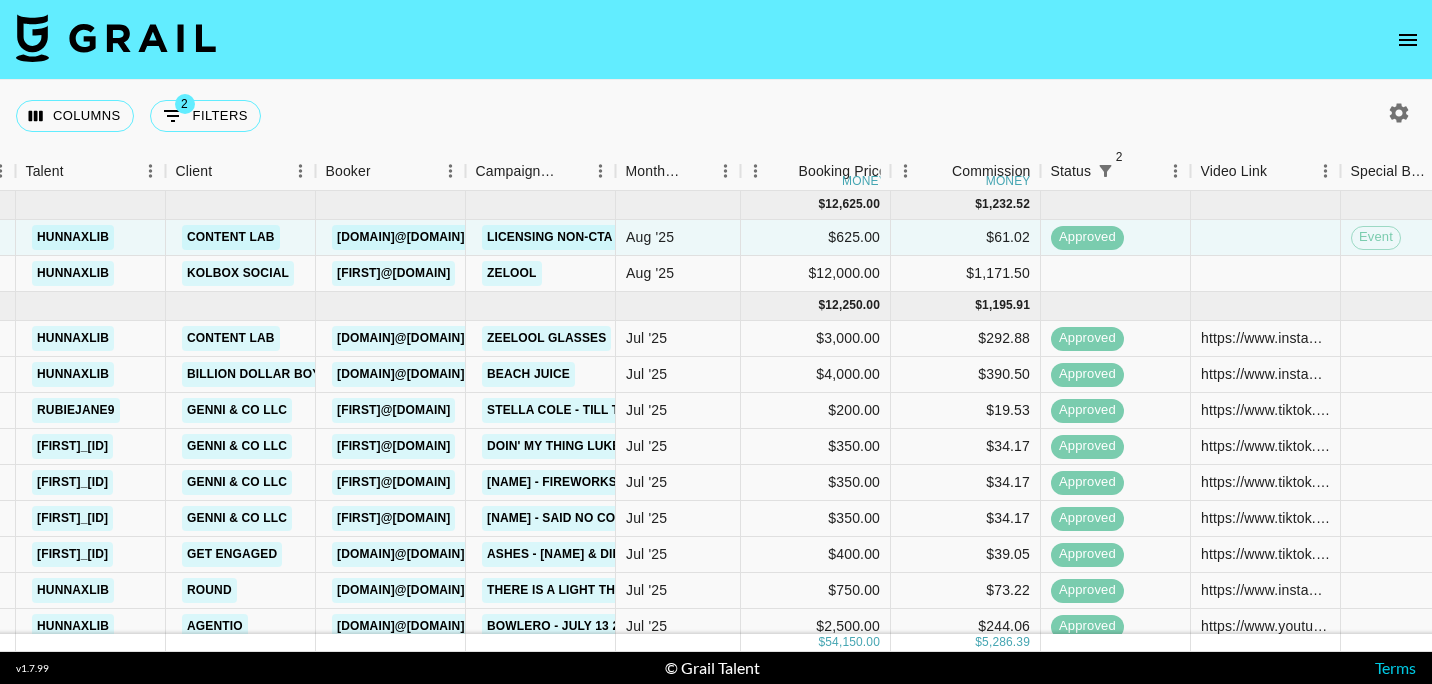 click 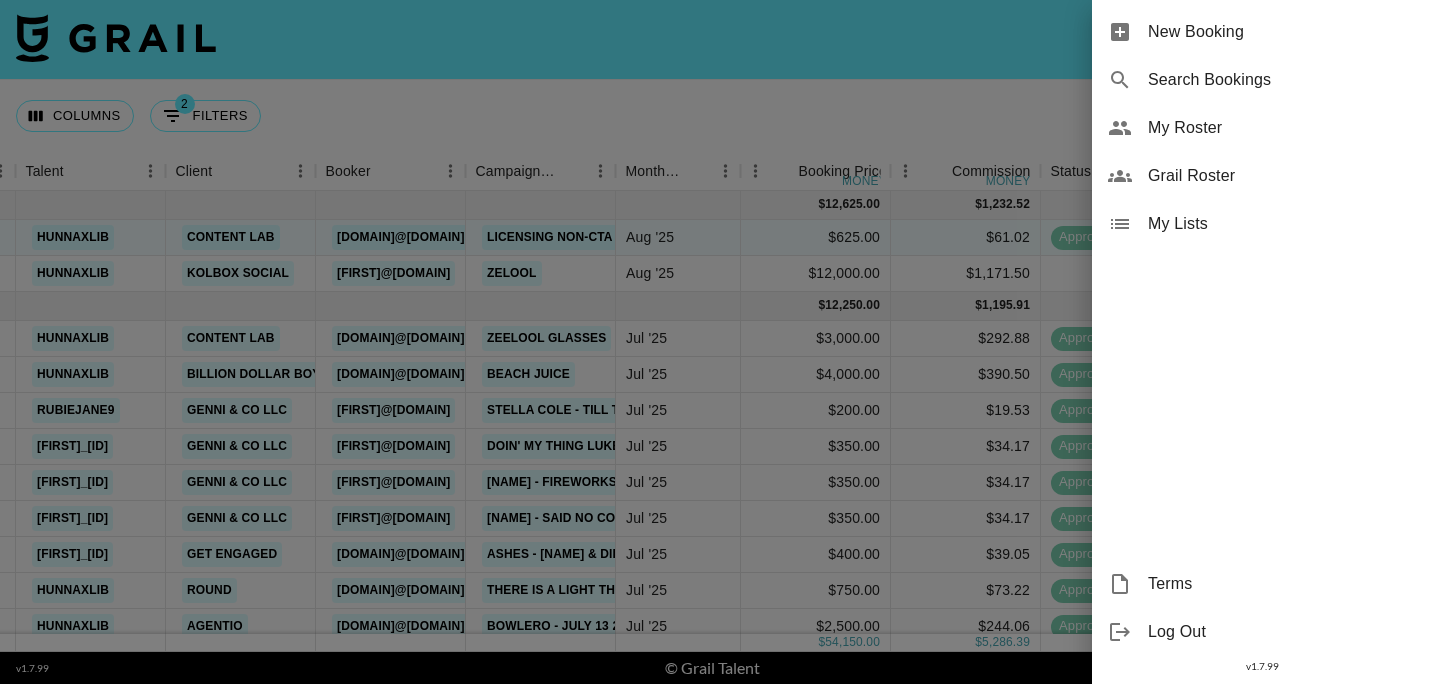 click on "New Booking" at bounding box center [1282, 32] 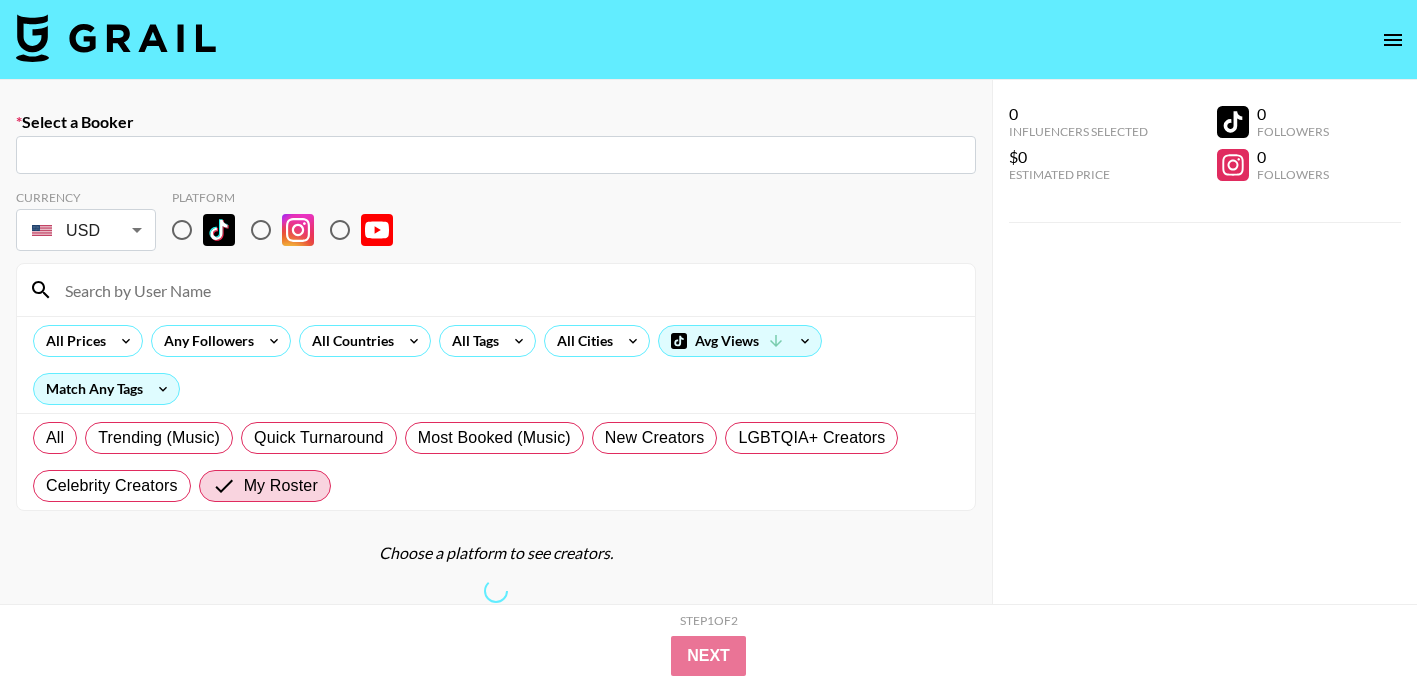 click at bounding box center (496, 155) 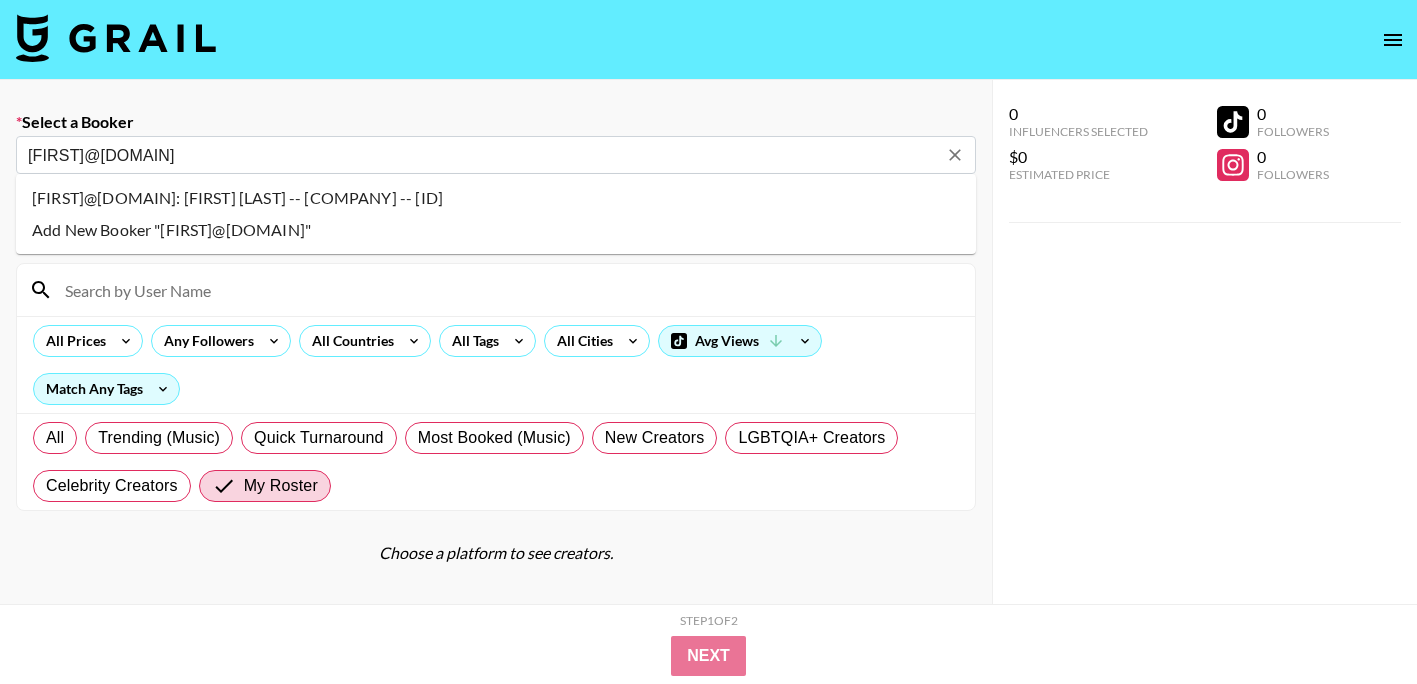 click on "[FIRST]@[DOMAIN]: [FIRST] [LAST] -- [COMPANY] -- [ID]" at bounding box center [496, 198] 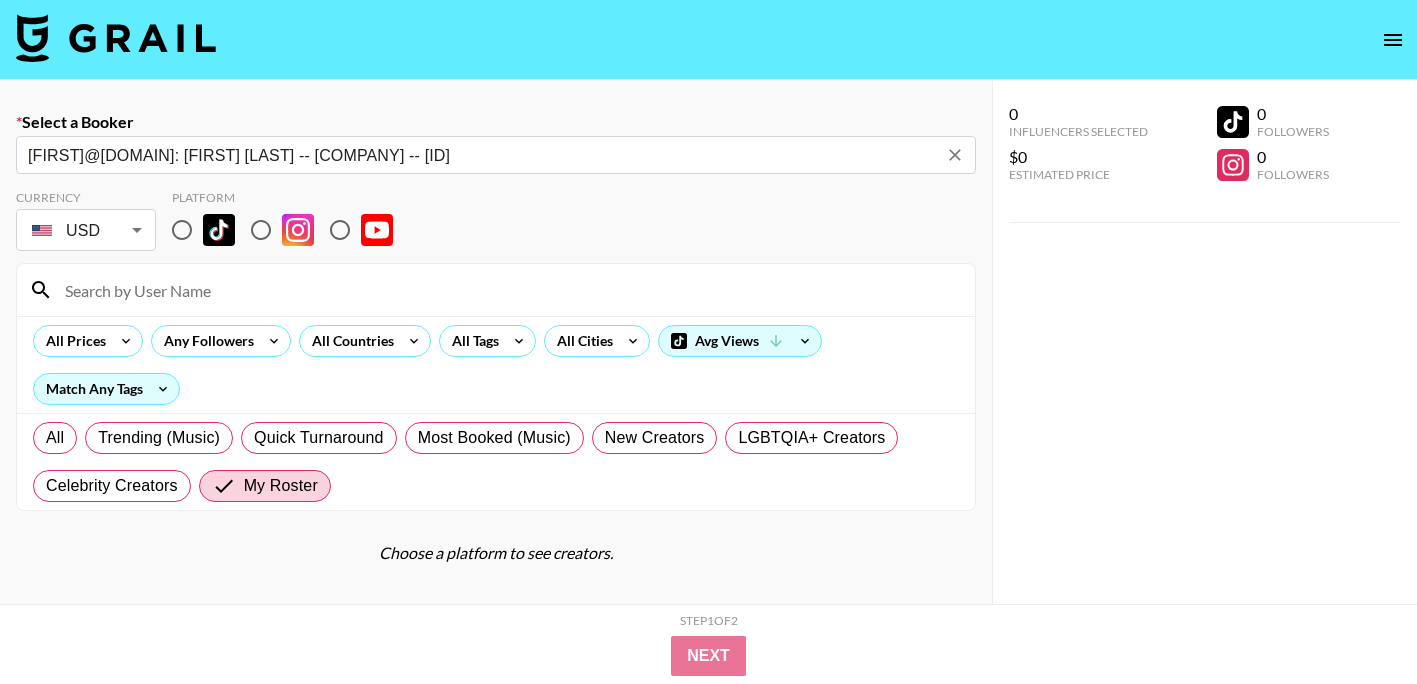 type on "[FIRST]@[DOMAIN]: [FIRST] [LAST] -- [COMPANY] -- [ID]" 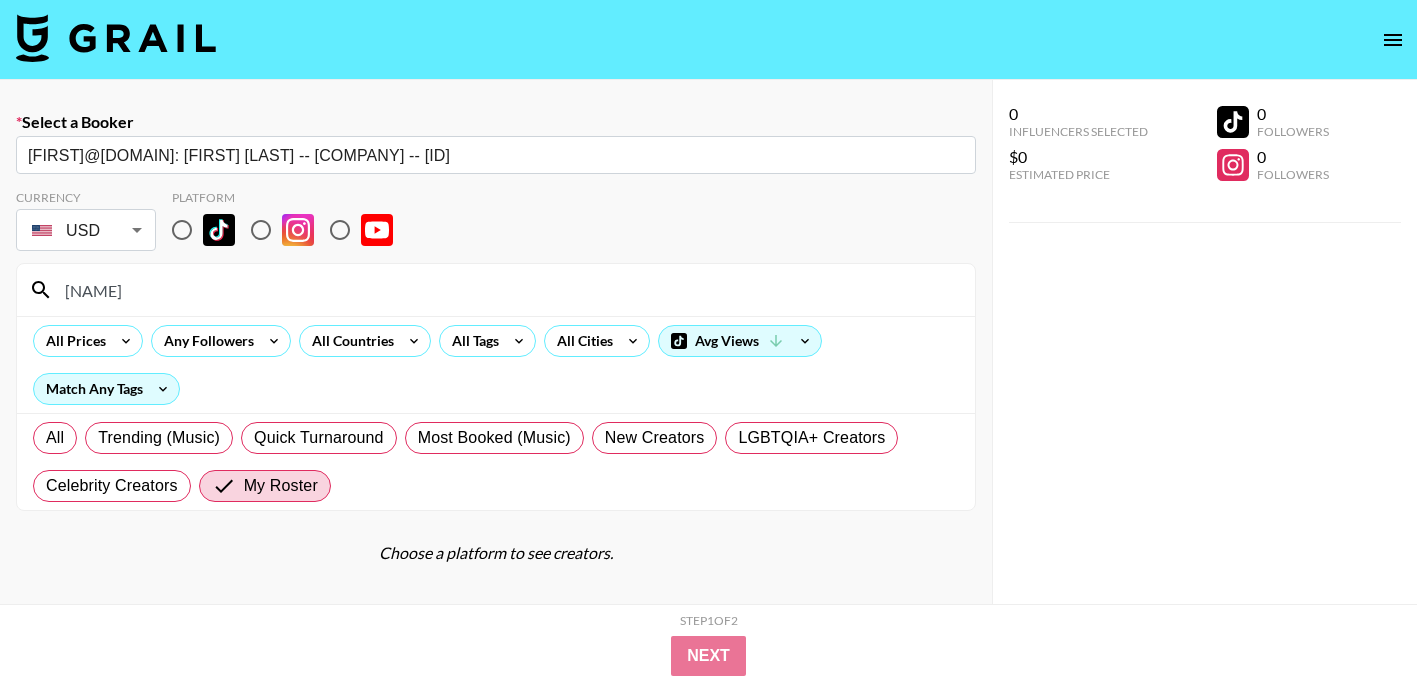 type on "[FIRST]_[ID]" 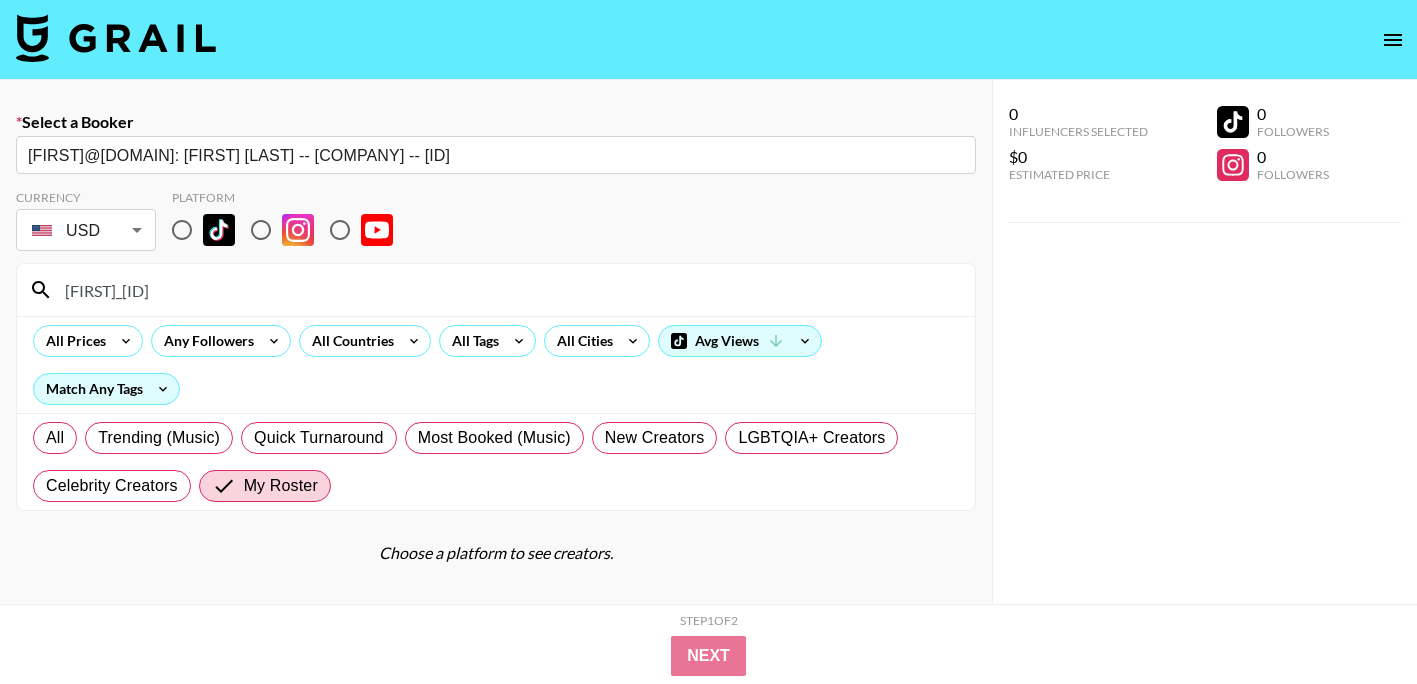 click at bounding box center (182, 230) 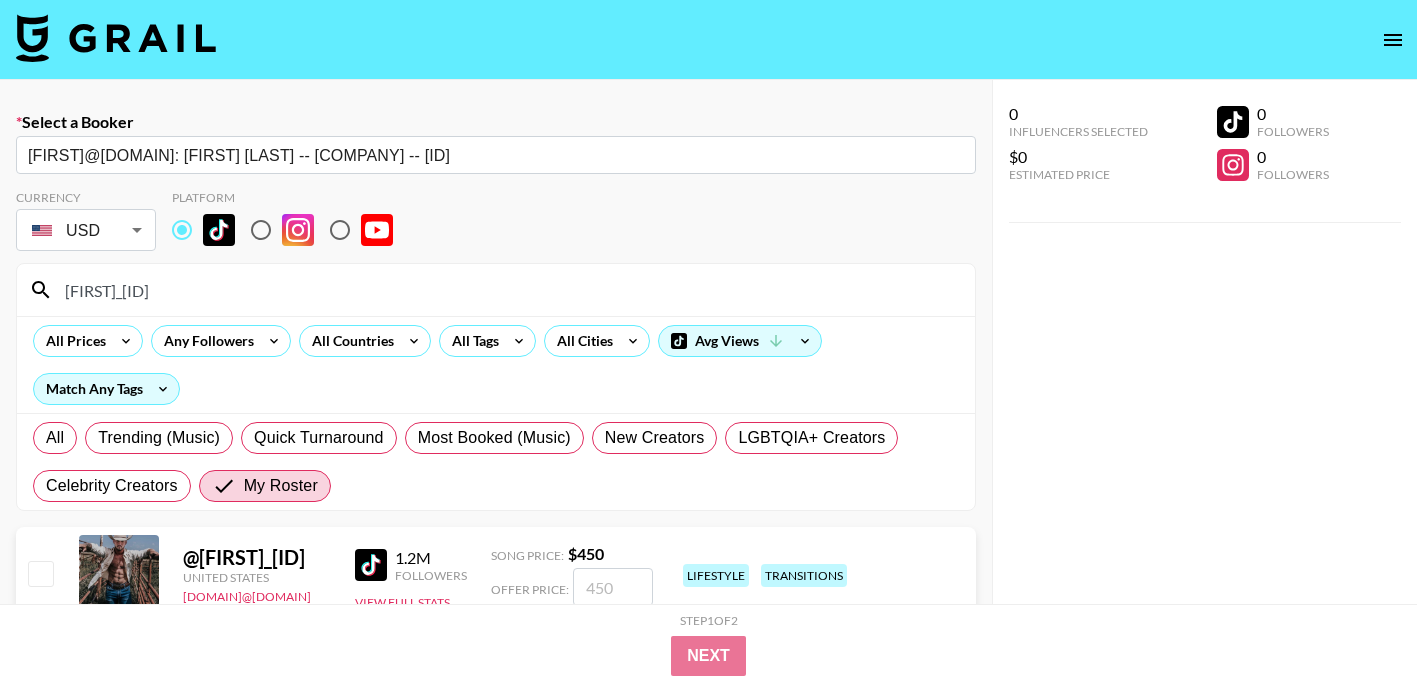 click at bounding box center (613, 587) 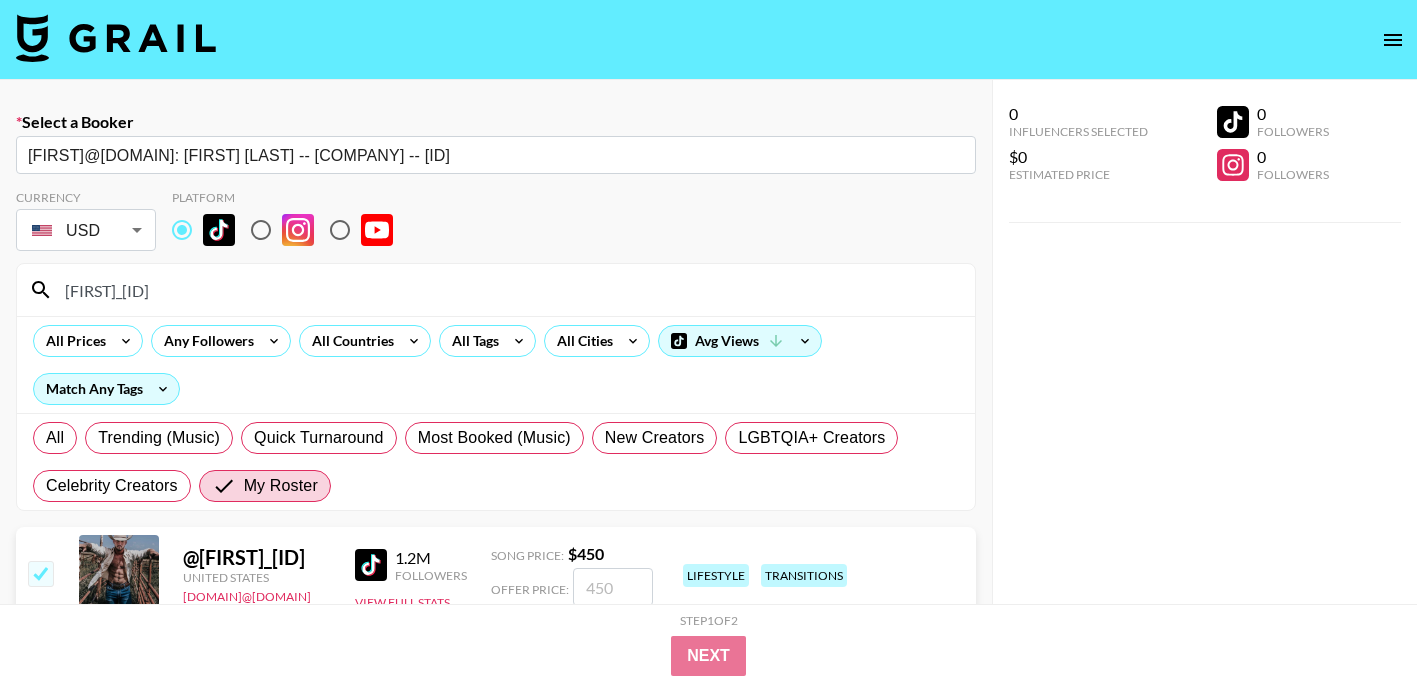 checkbox on "true" 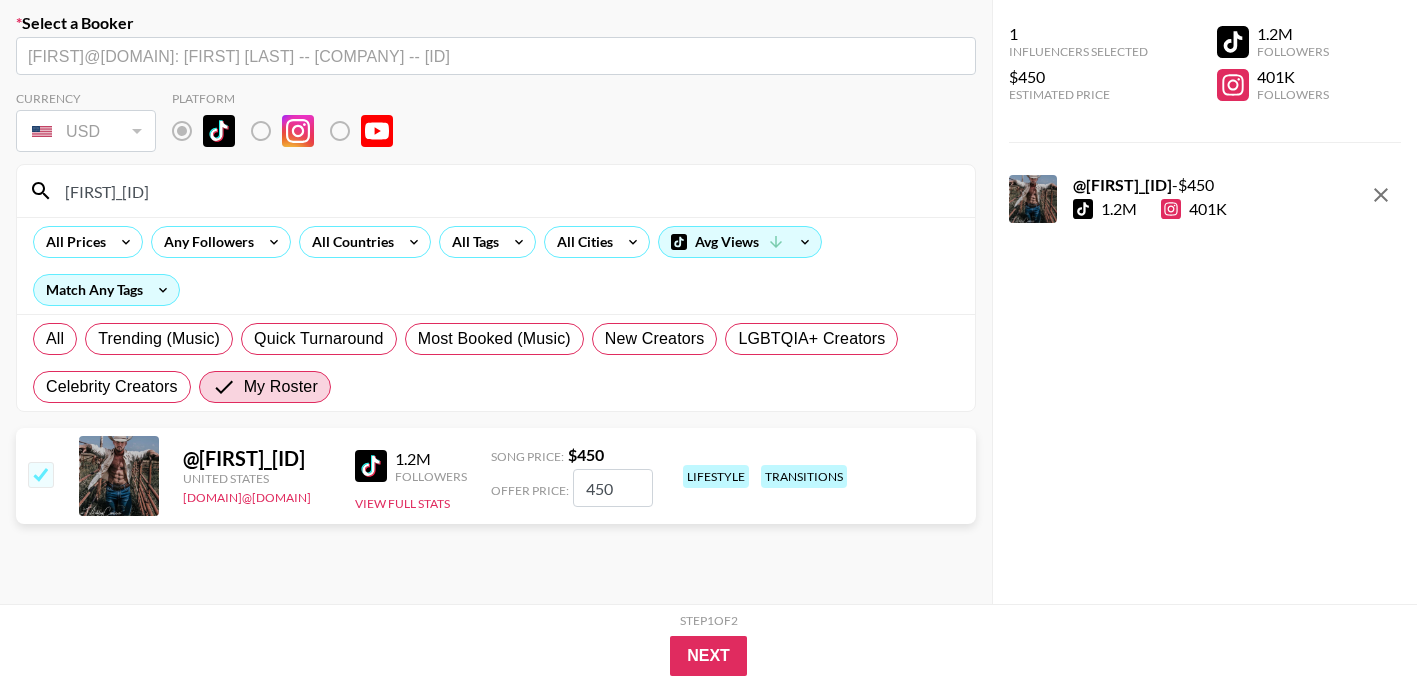 scroll, scrollTop: 100, scrollLeft: 0, axis: vertical 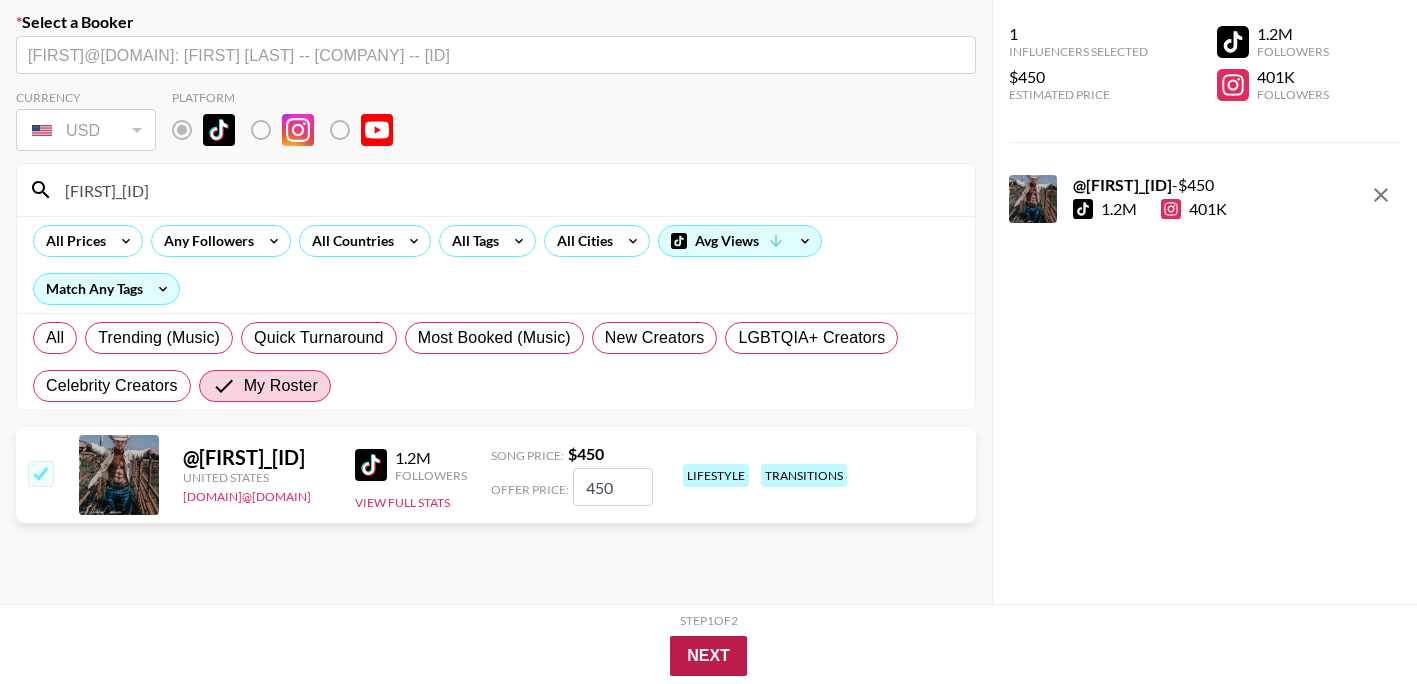 type on "450" 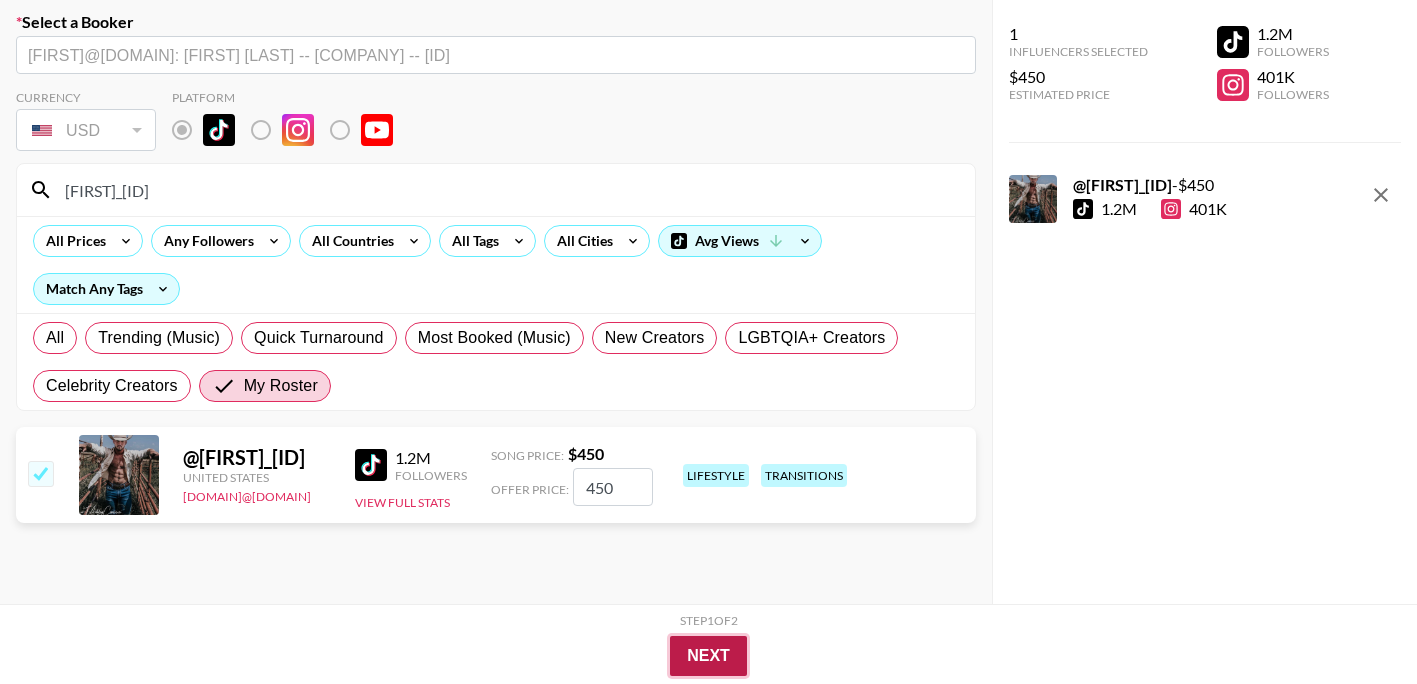 click on "Next" at bounding box center [708, 656] 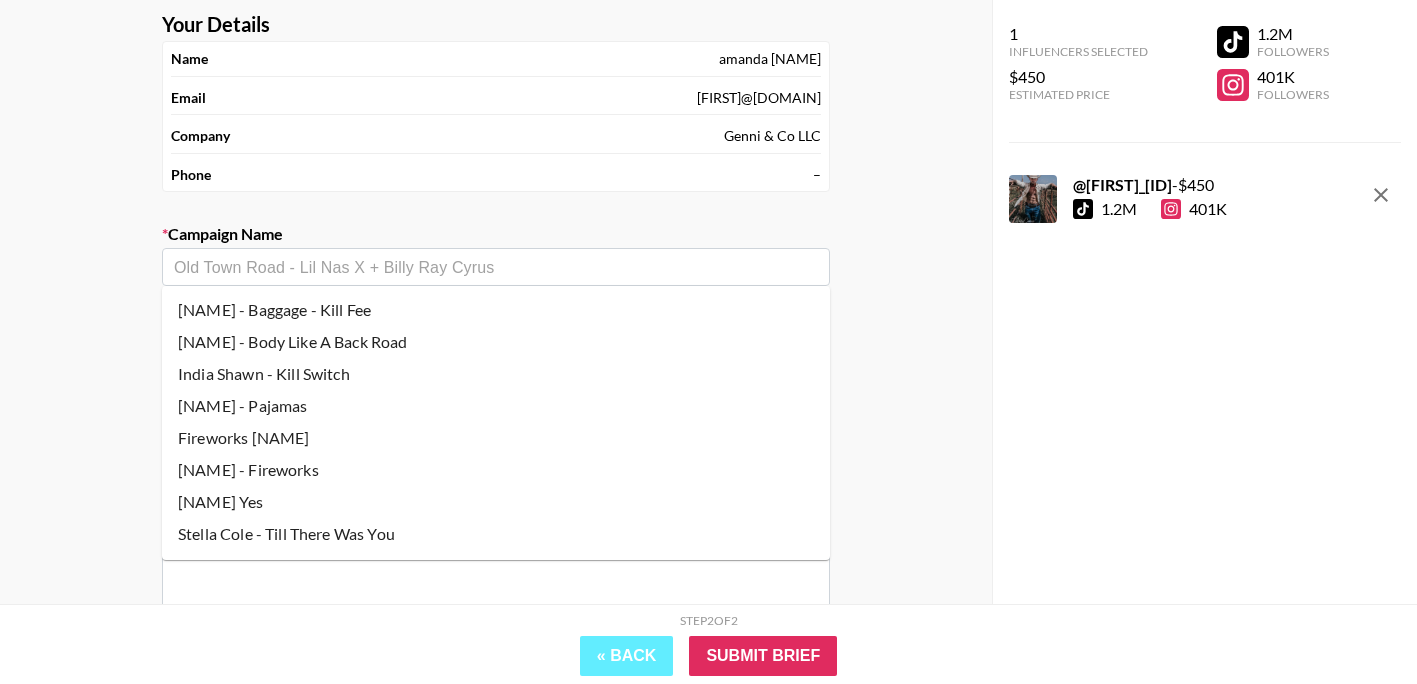 click at bounding box center [496, 267] 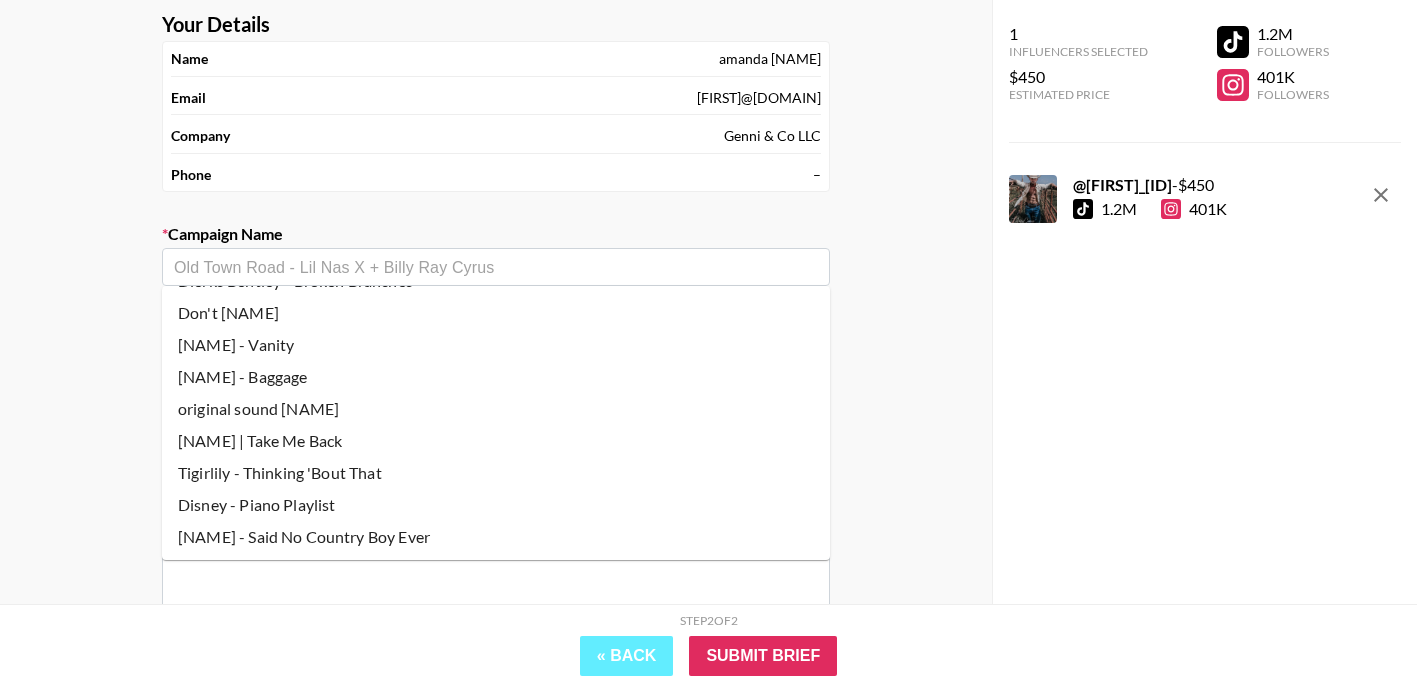 scroll, scrollTop: 638, scrollLeft: 0, axis: vertical 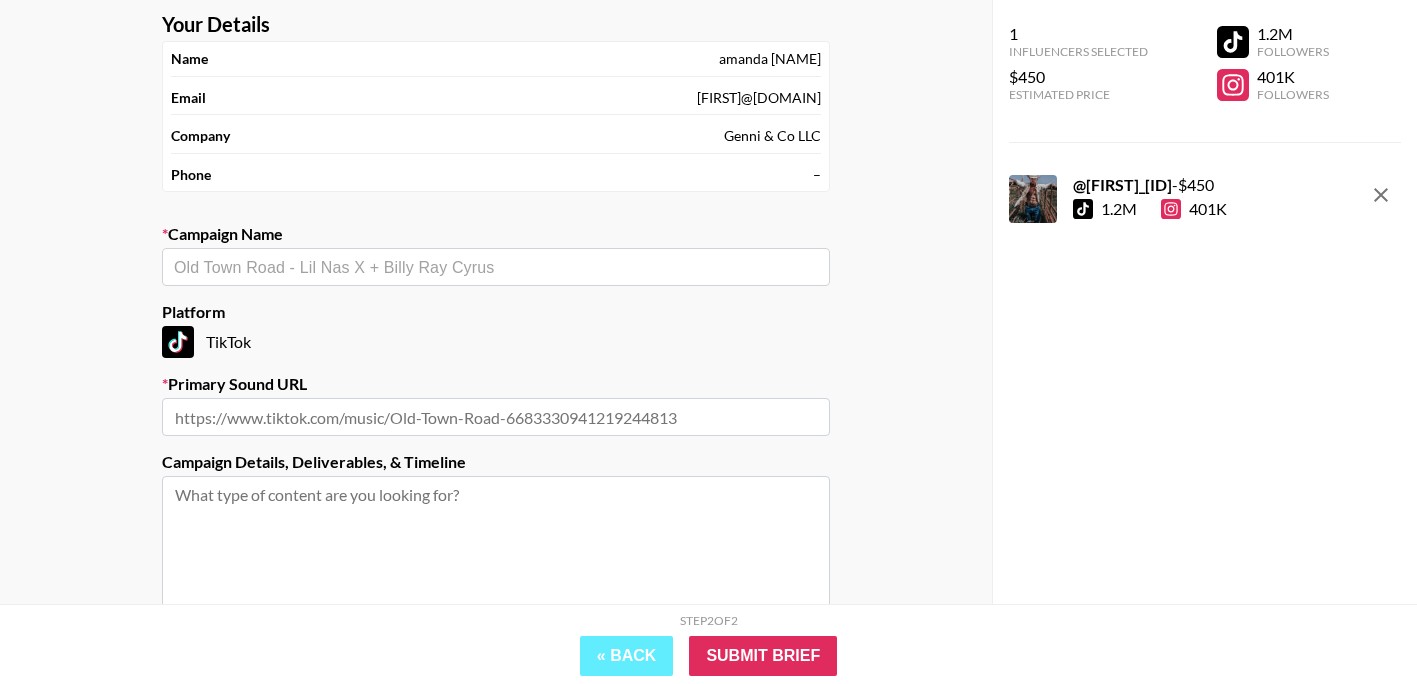 click at bounding box center [496, 267] 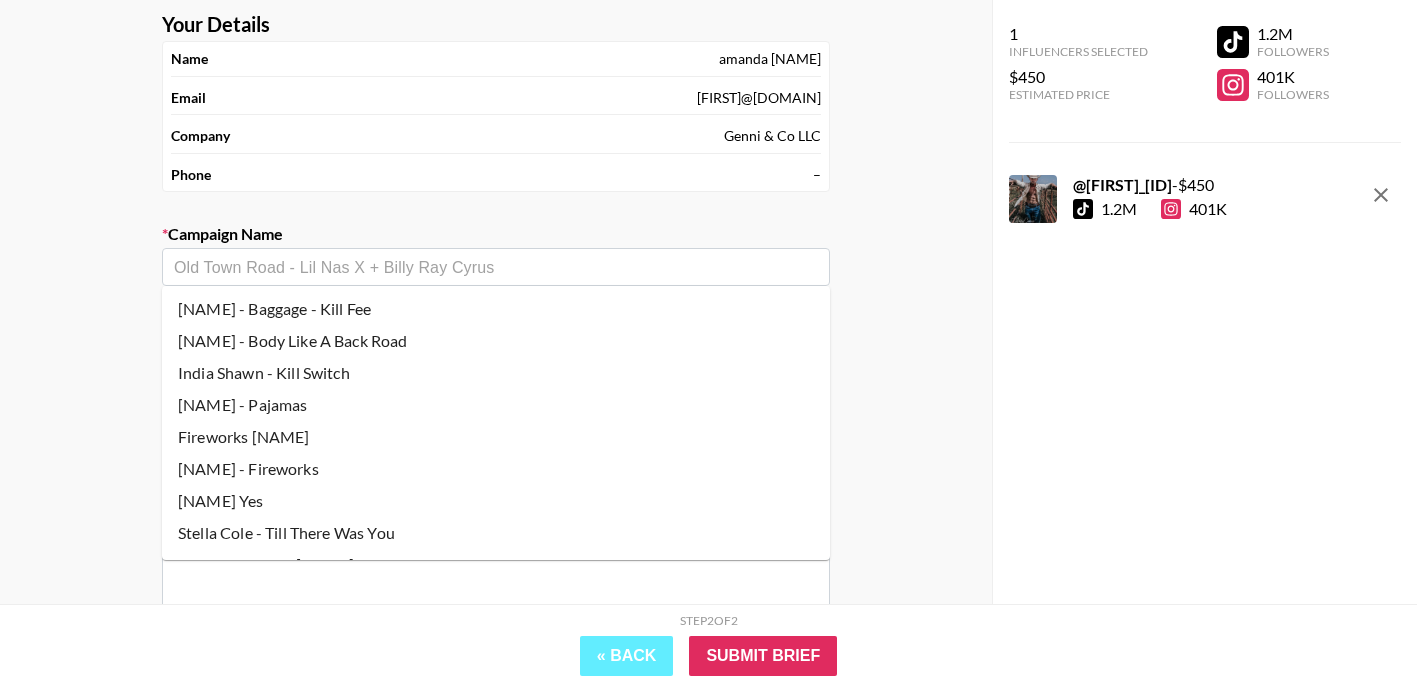 scroll, scrollTop: 0, scrollLeft: 0, axis: both 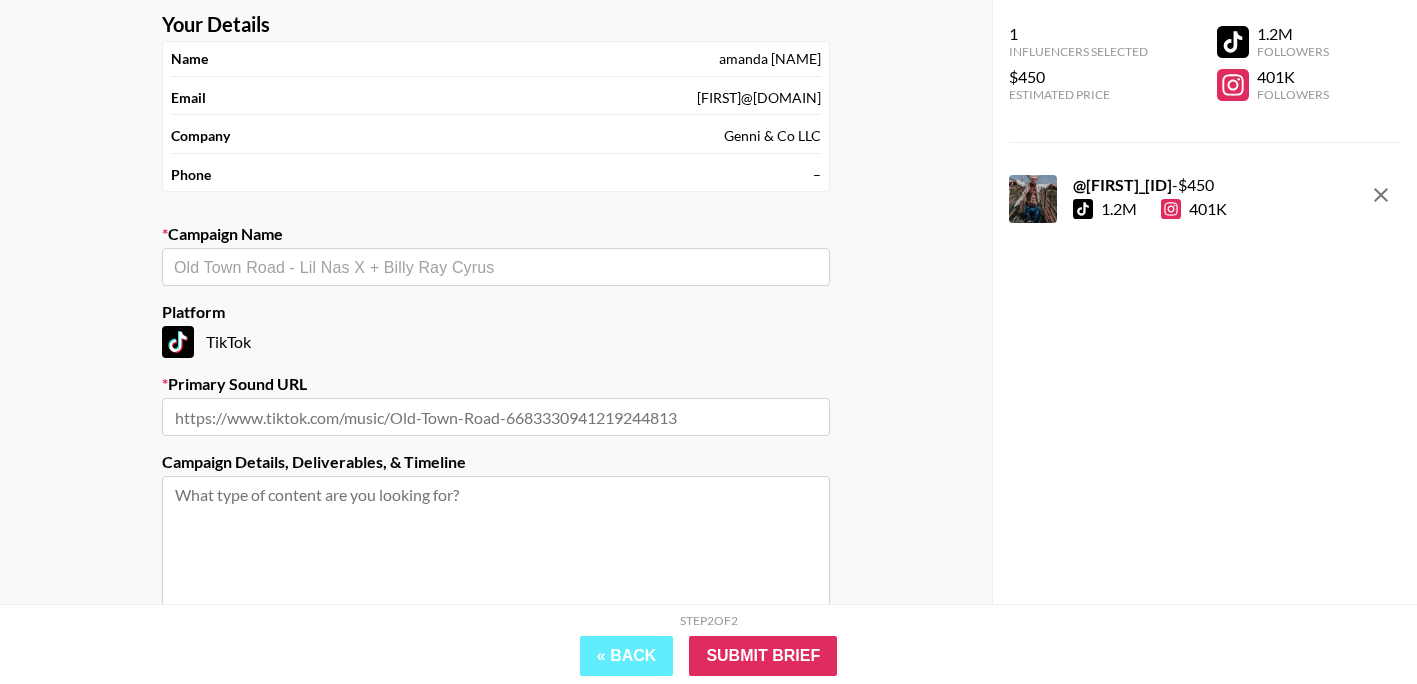 click at bounding box center [496, 551] 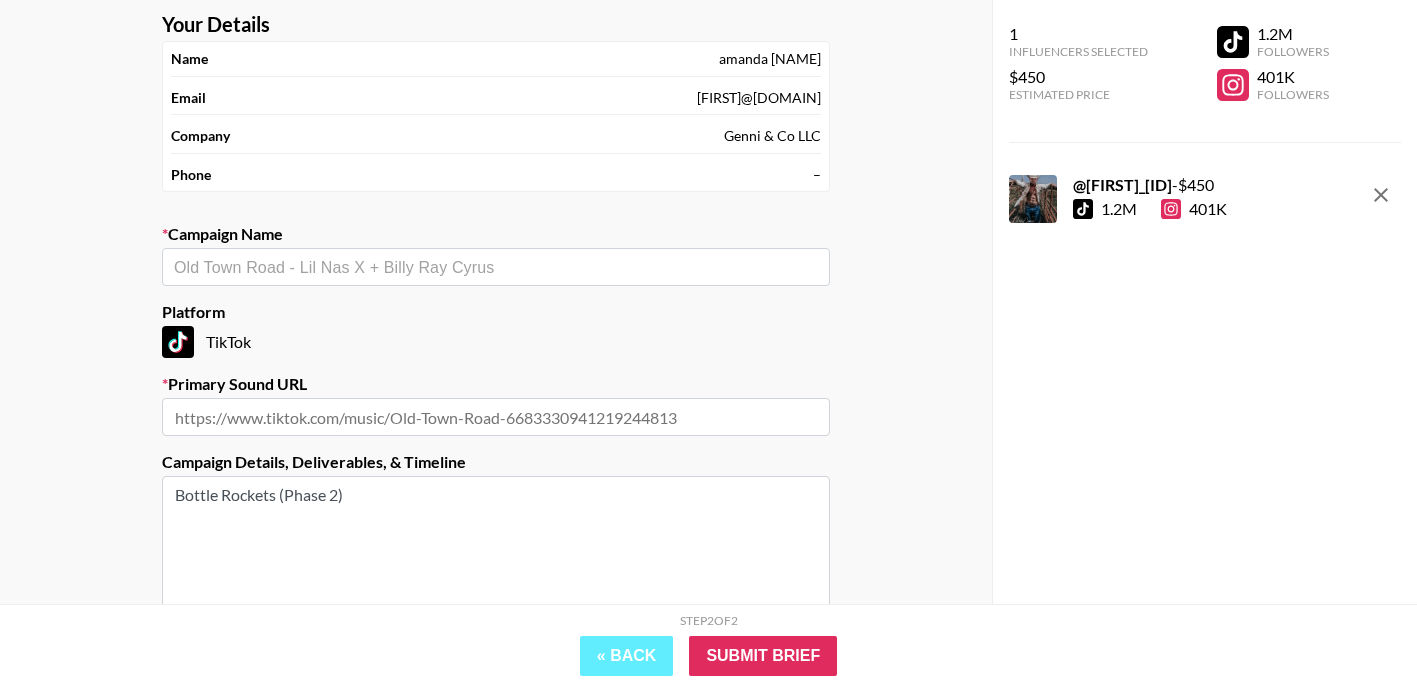 click on "Bottle Rockets (Phase 2)" at bounding box center (496, 551) 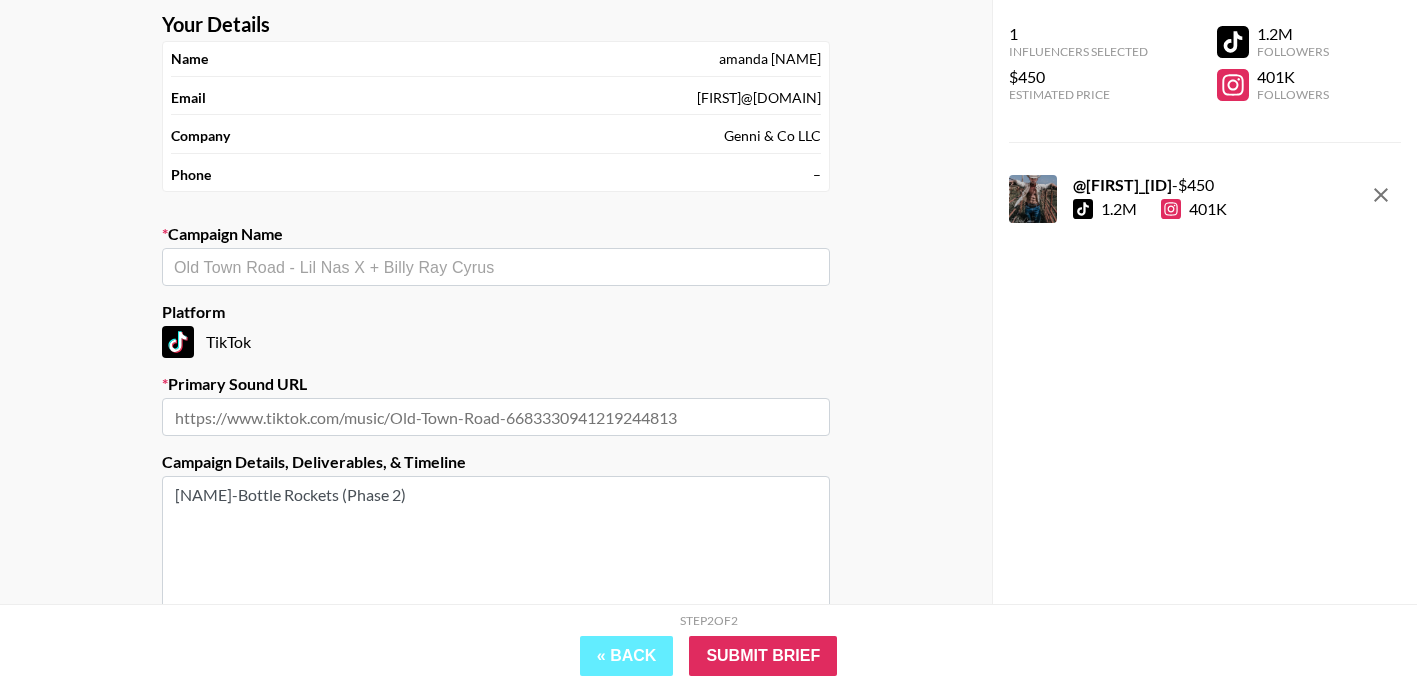type on "[NAME]- Bottle Rockets (Phase 2)" 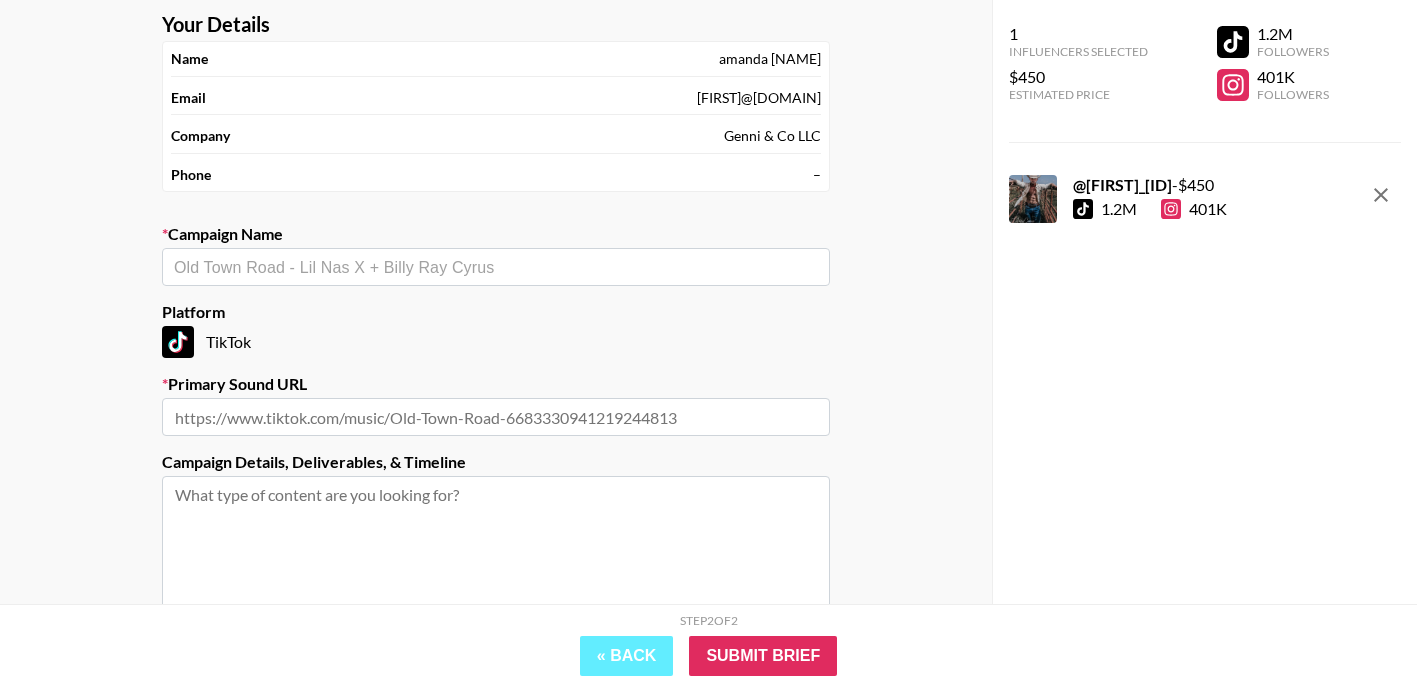 type 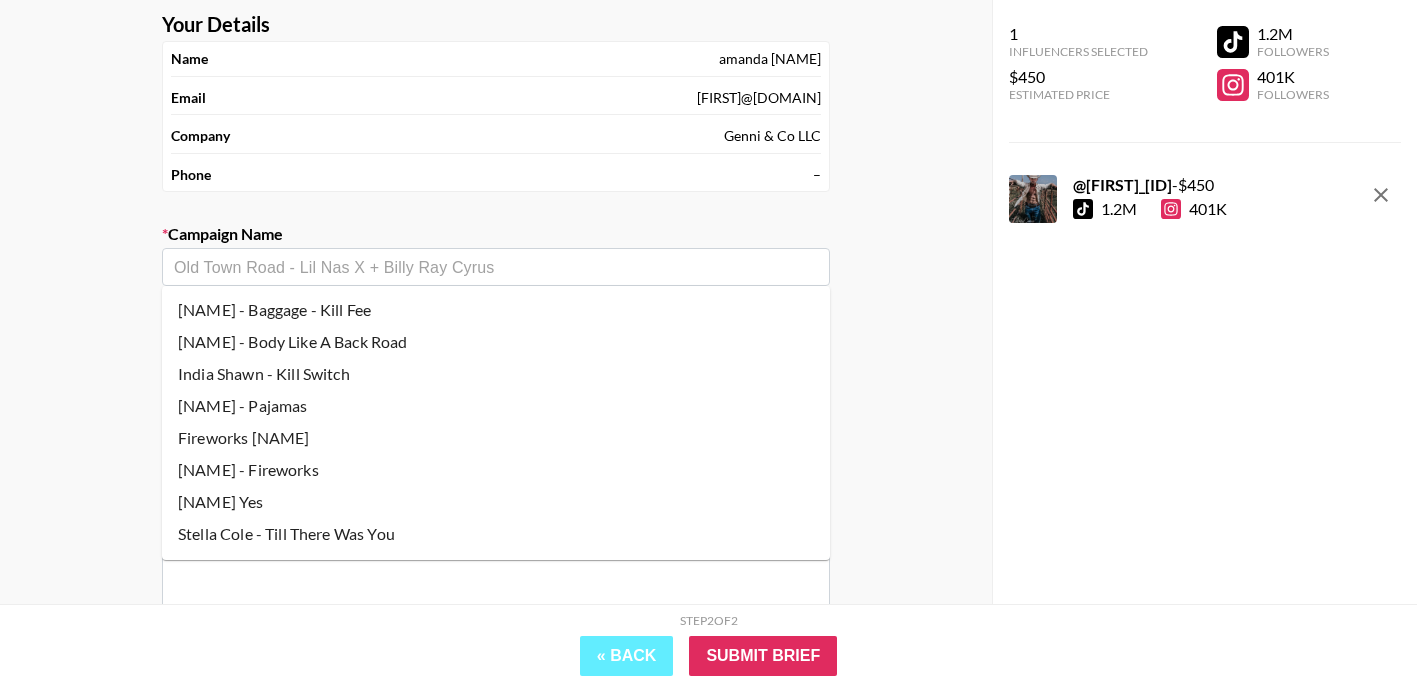 paste on "[NAME]- Bottle Rockets (Phase 2)" 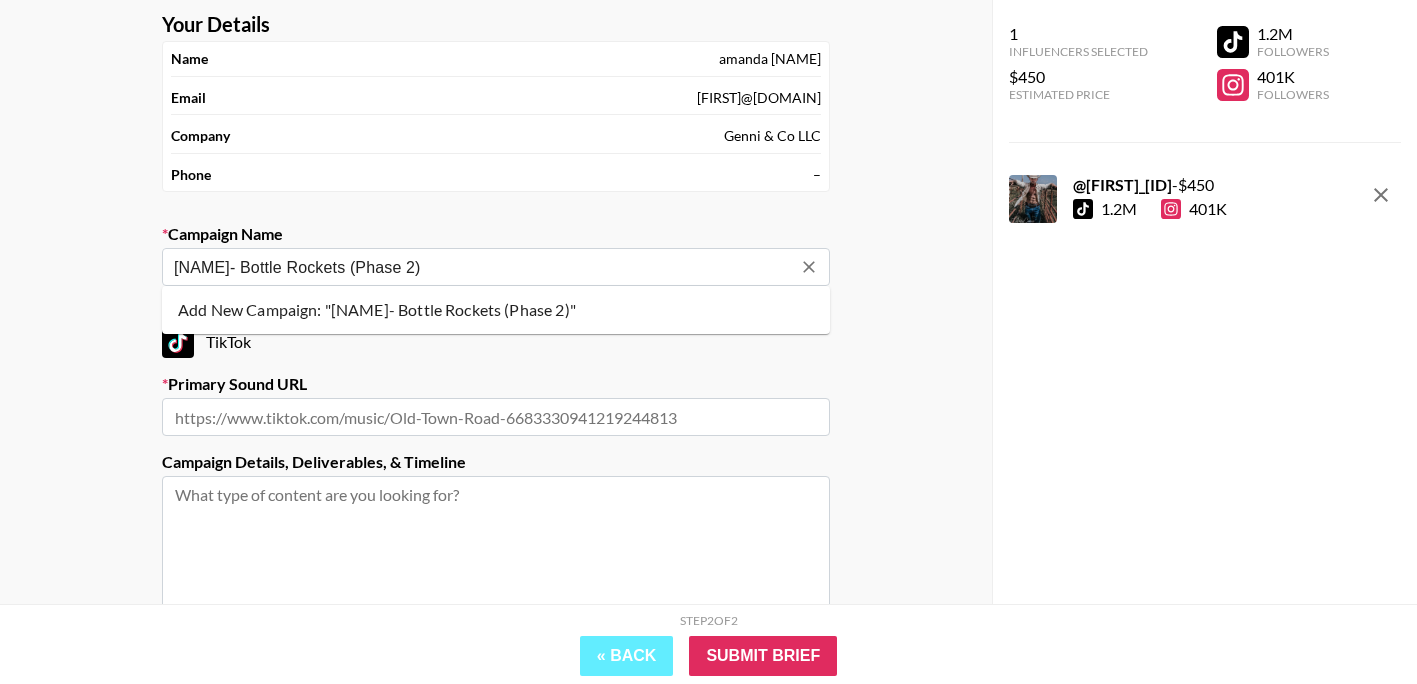 click on "Add New Campaign: "[NAME]- Bottle Rockets (Phase 2)"" at bounding box center [496, 310] 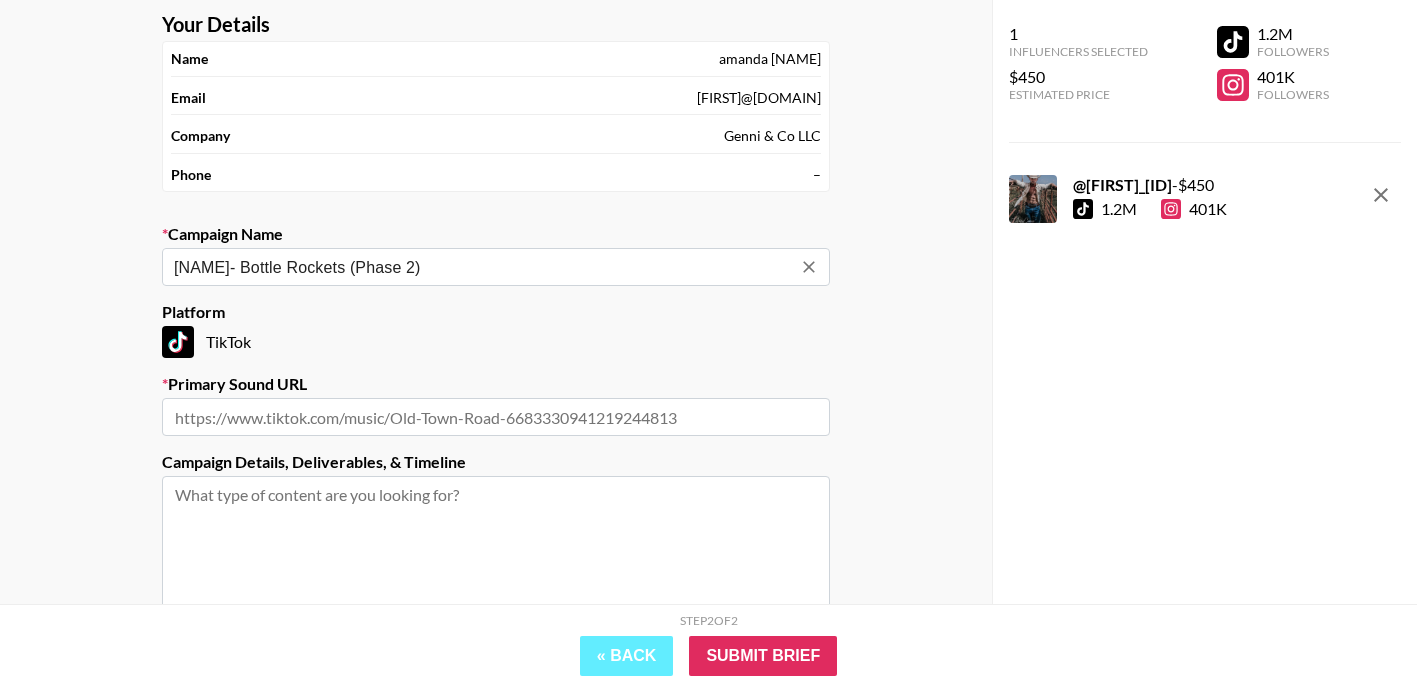 type on "[NAME]- Bottle Rockets (Phase 2)" 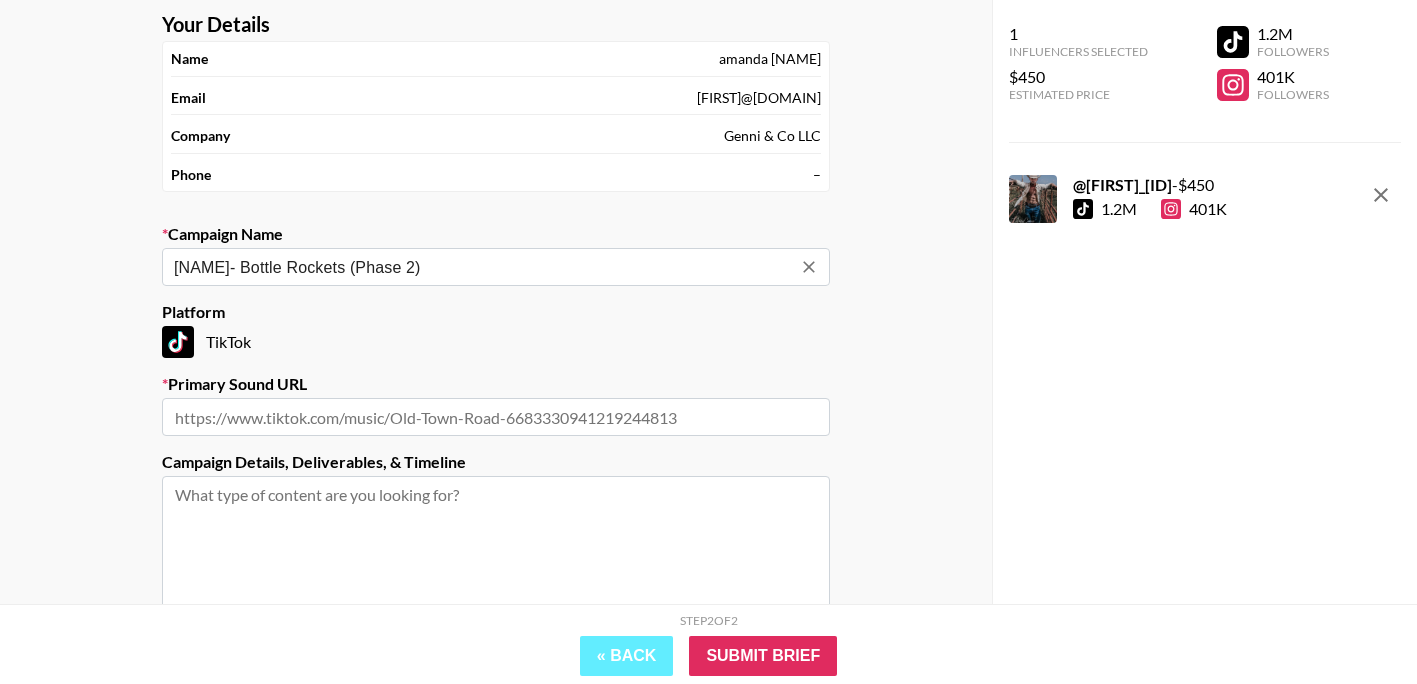 click at bounding box center (496, 417) 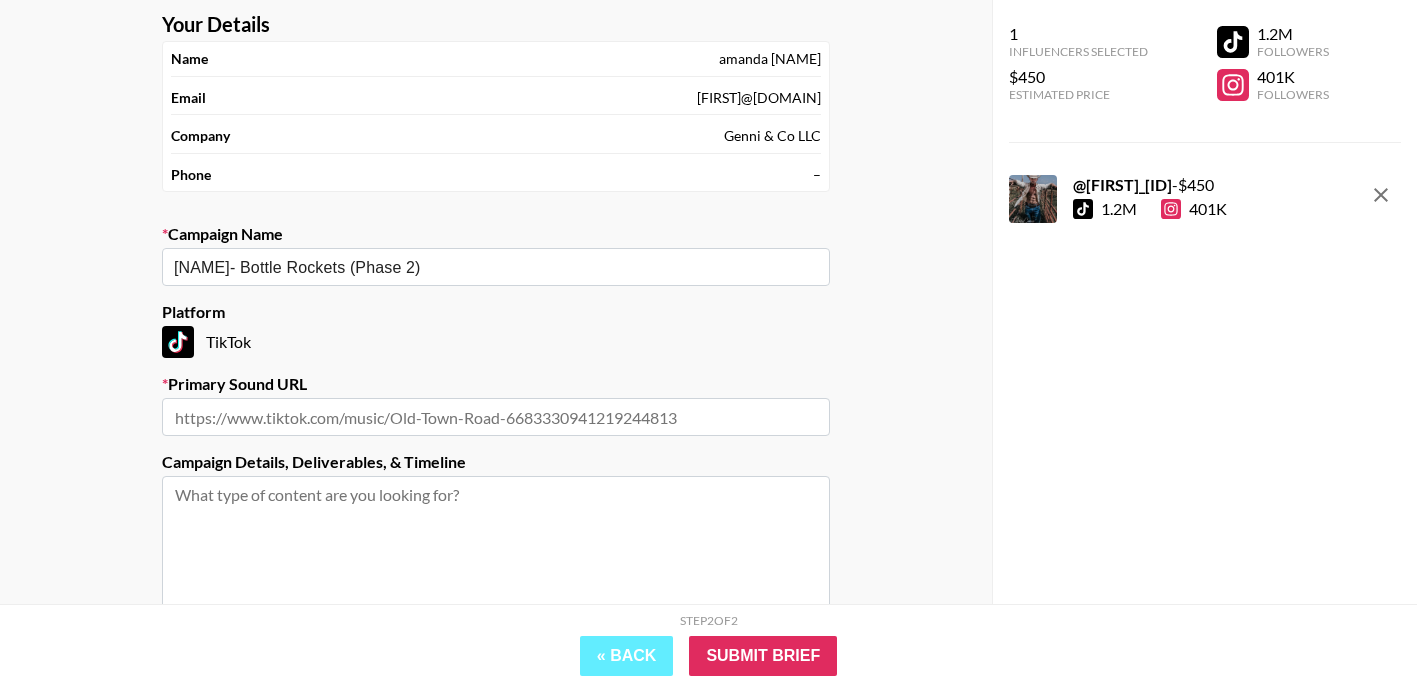 paste on "https://www.tiktok.com/music/original-sound-7498766115469413150" 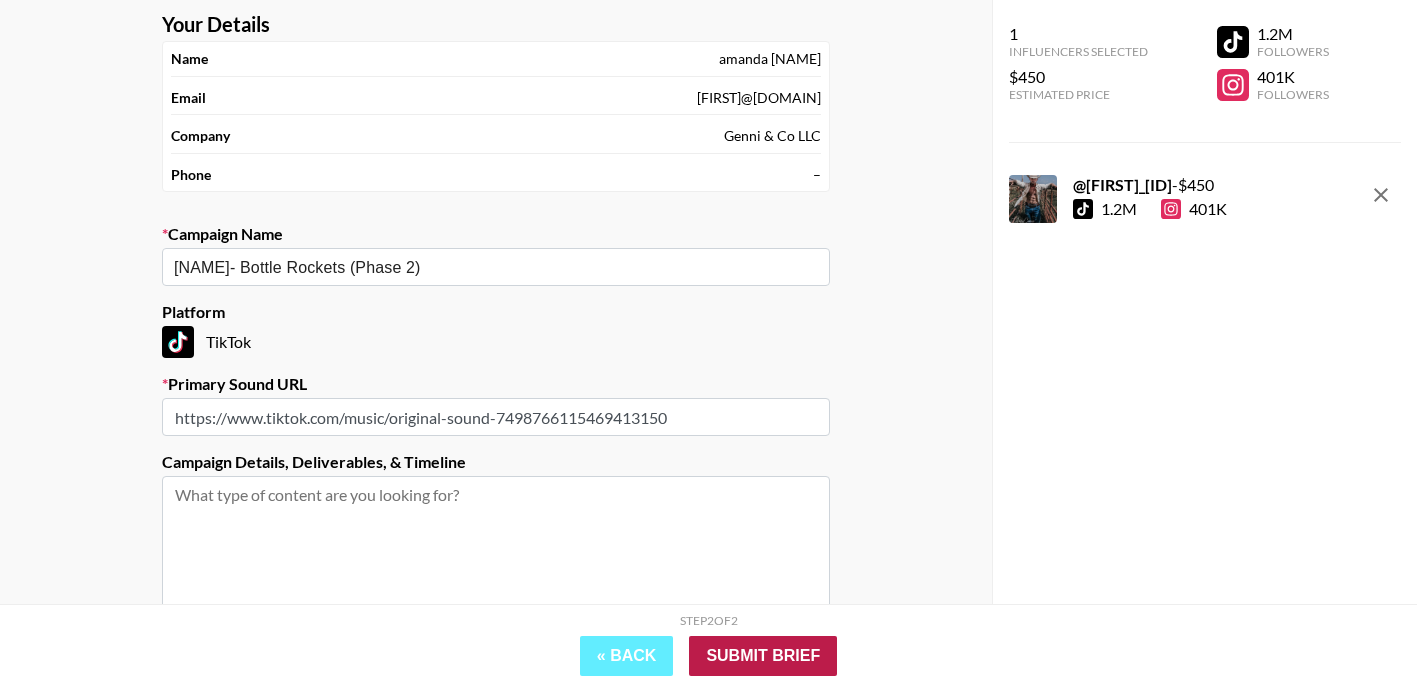 type on "https://www.tiktok.com/music/original-sound-7498766115469413150" 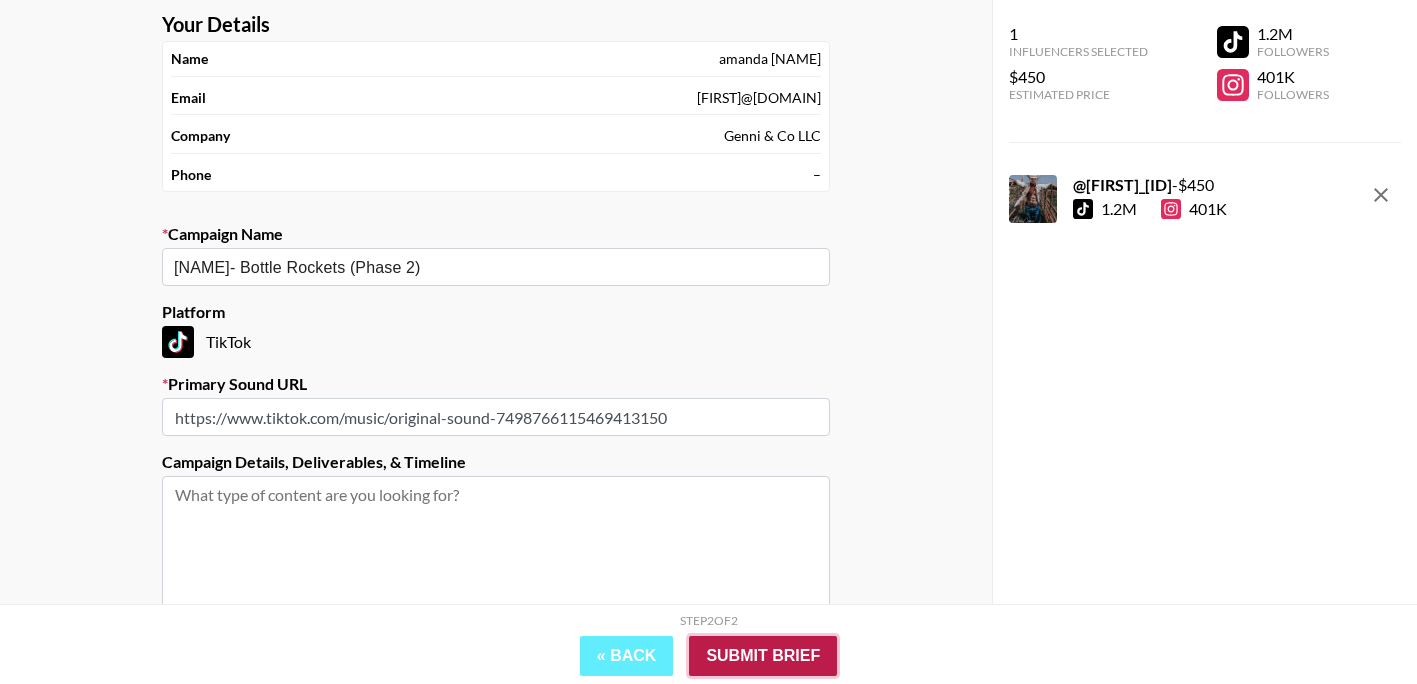 click on "Submit Brief" at bounding box center [763, 656] 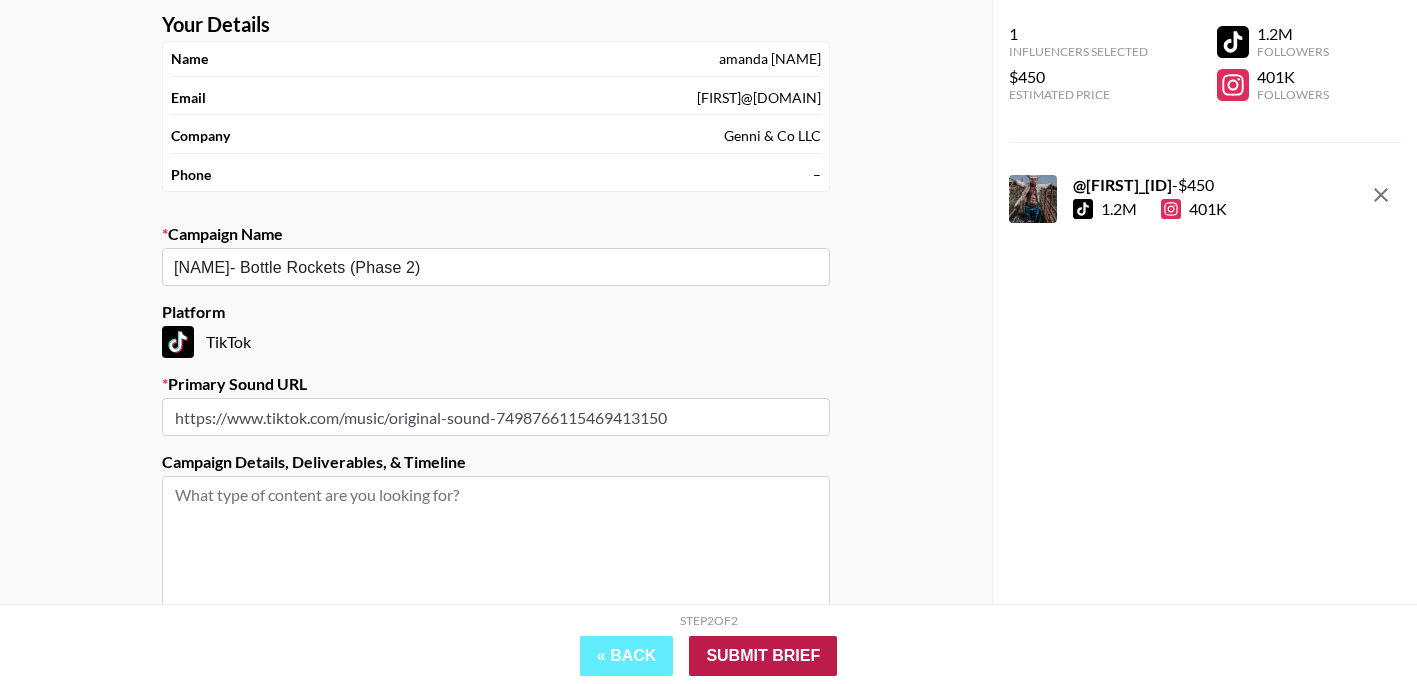scroll, scrollTop: 80, scrollLeft: 0, axis: vertical 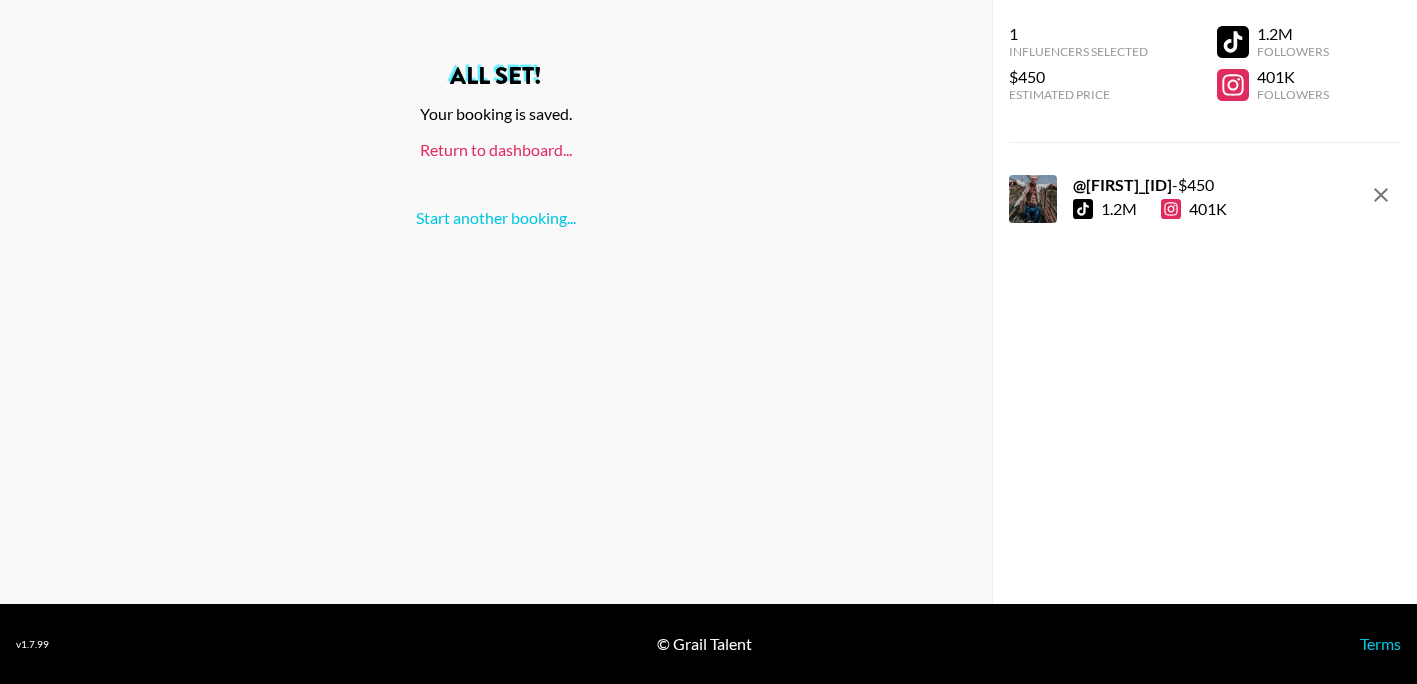 click on "Return to dashboard..." at bounding box center (496, 149) 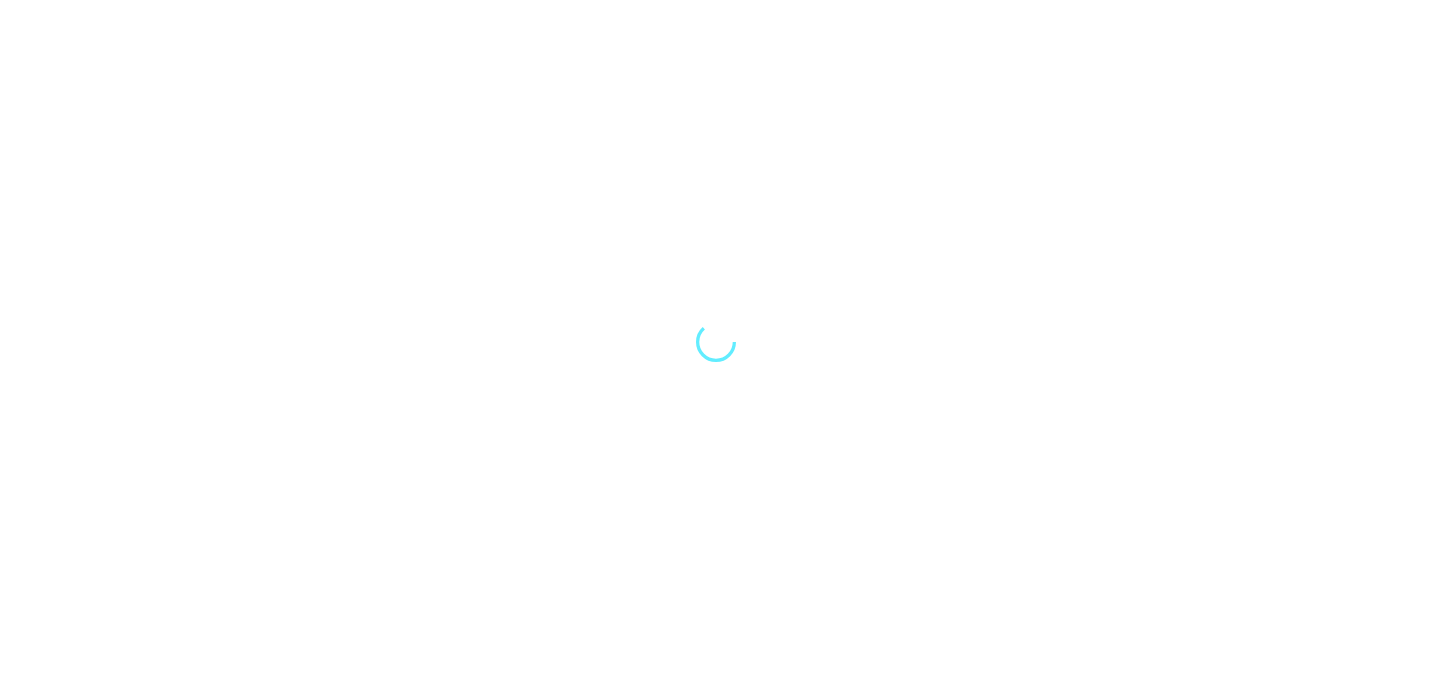 scroll, scrollTop: 0, scrollLeft: 0, axis: both 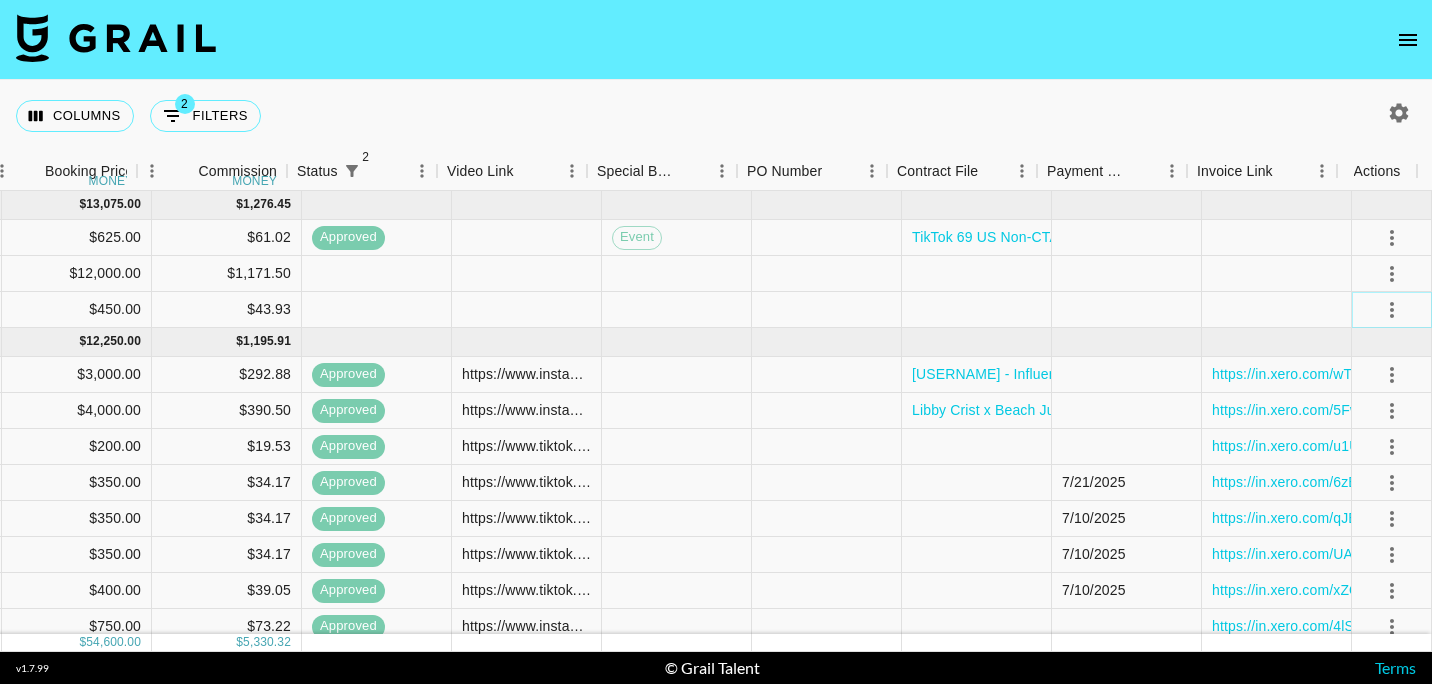 click 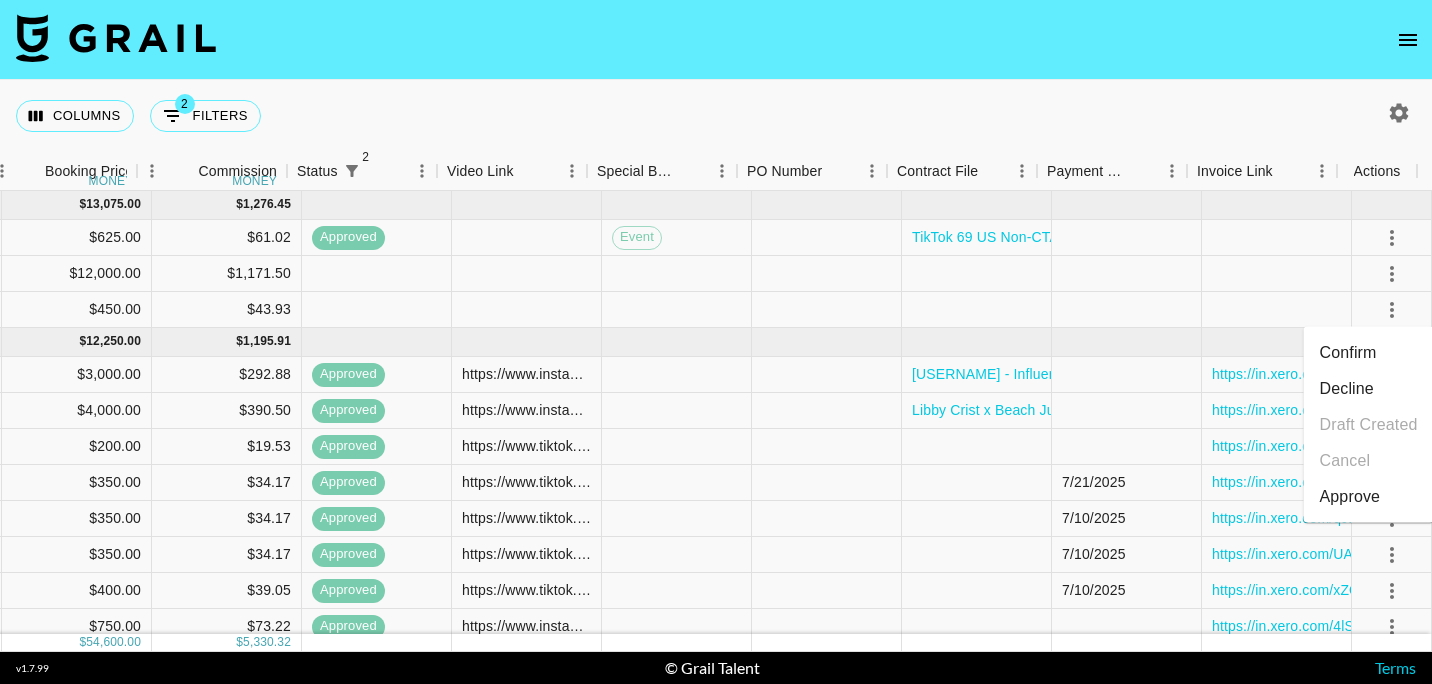 click on "Confirm" at bounding box center [1369, 353] 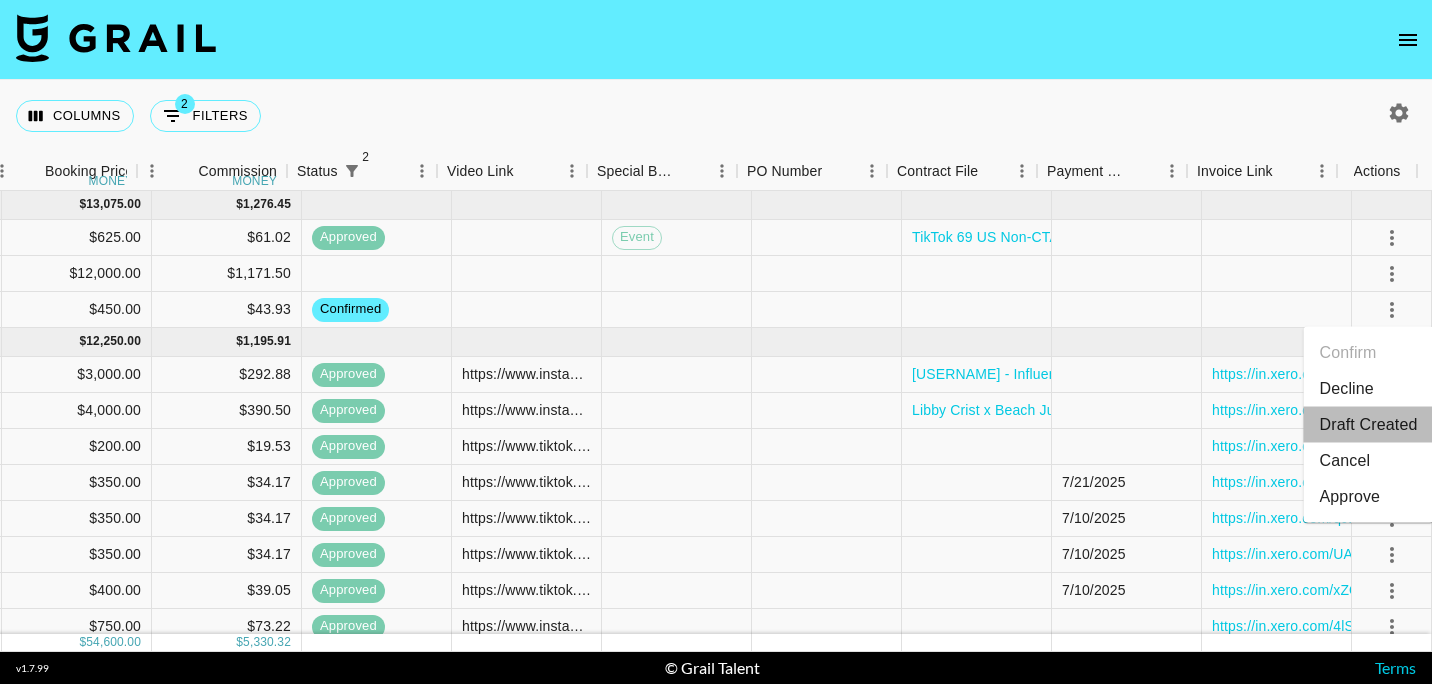 click on "Draft Created" at bounding box center [1369, 425] 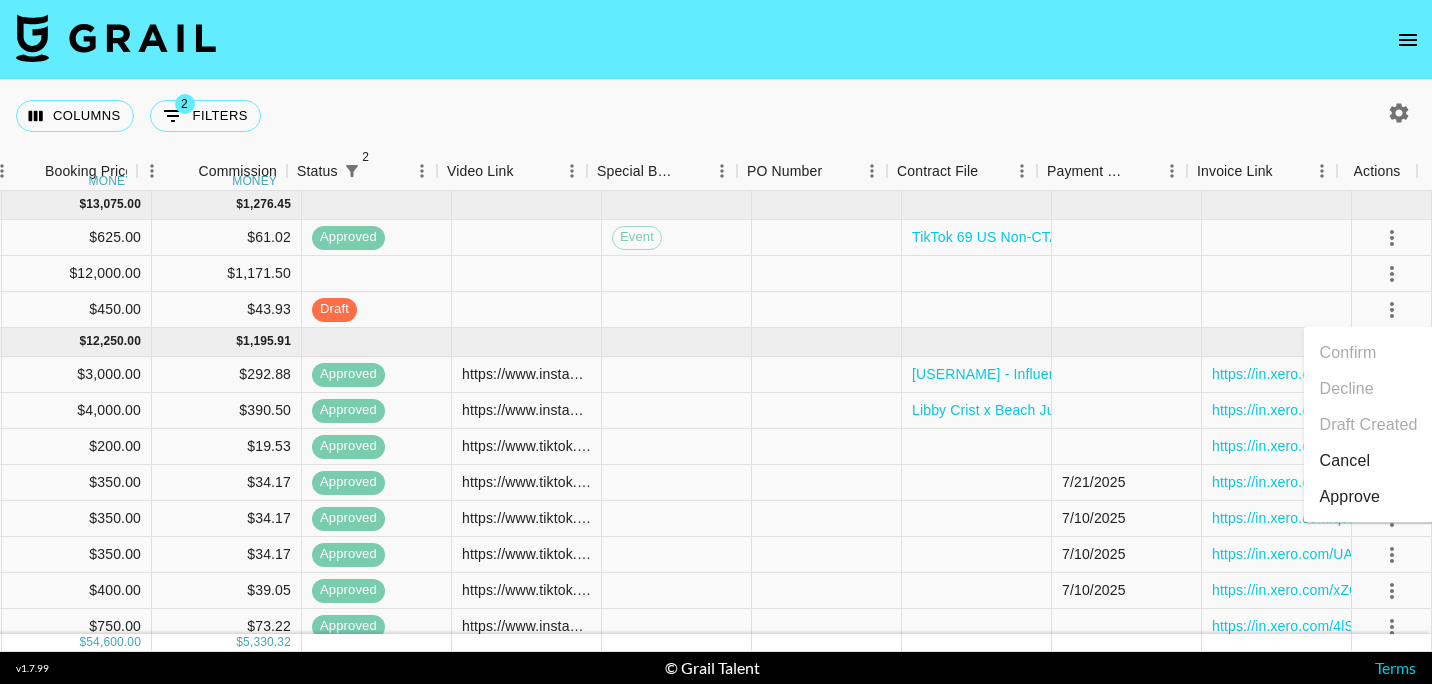click on "Columns 2 Filters + Booking" at bounding box center (716, 116) 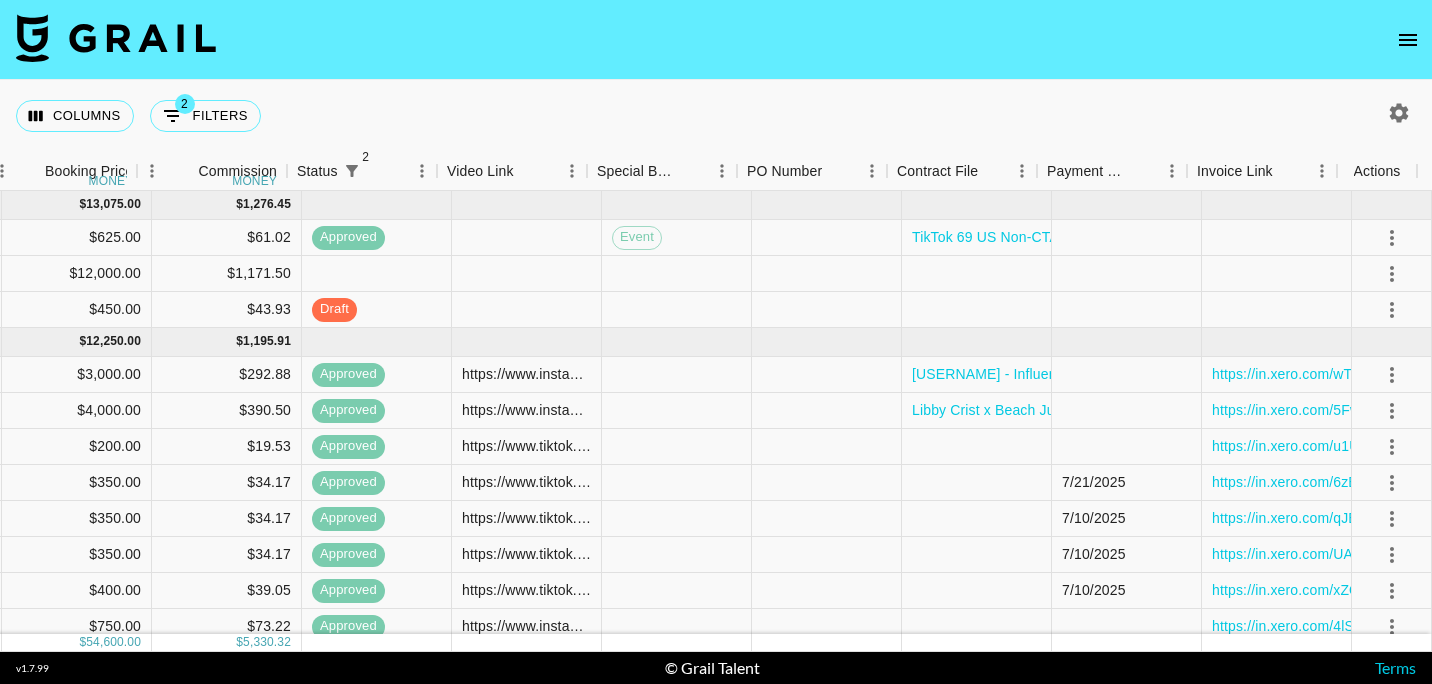 drag, startPoint x: 946, startPoint y: 105, endPoint x: 918, endPoint y: 97, distance: 29.12044 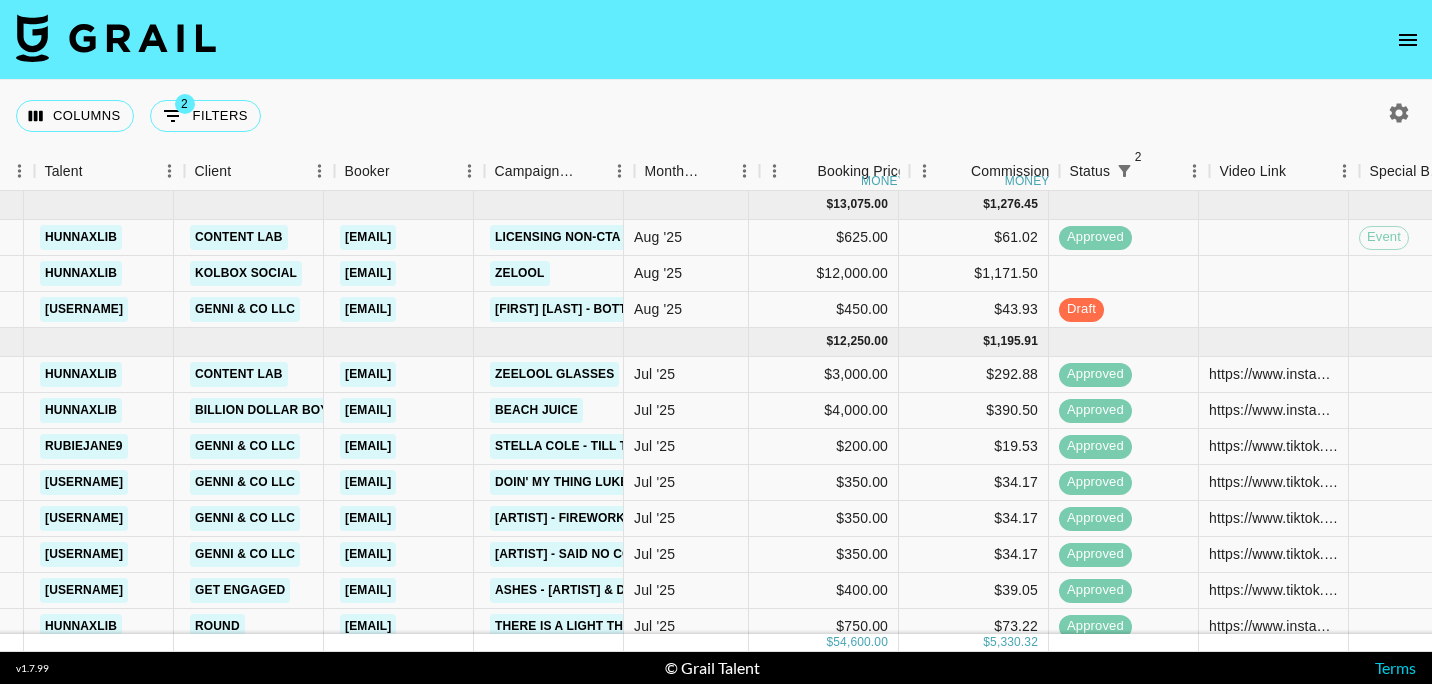 scroll, scrollTop: 0, scrollLeft: 403, axis: horizontal 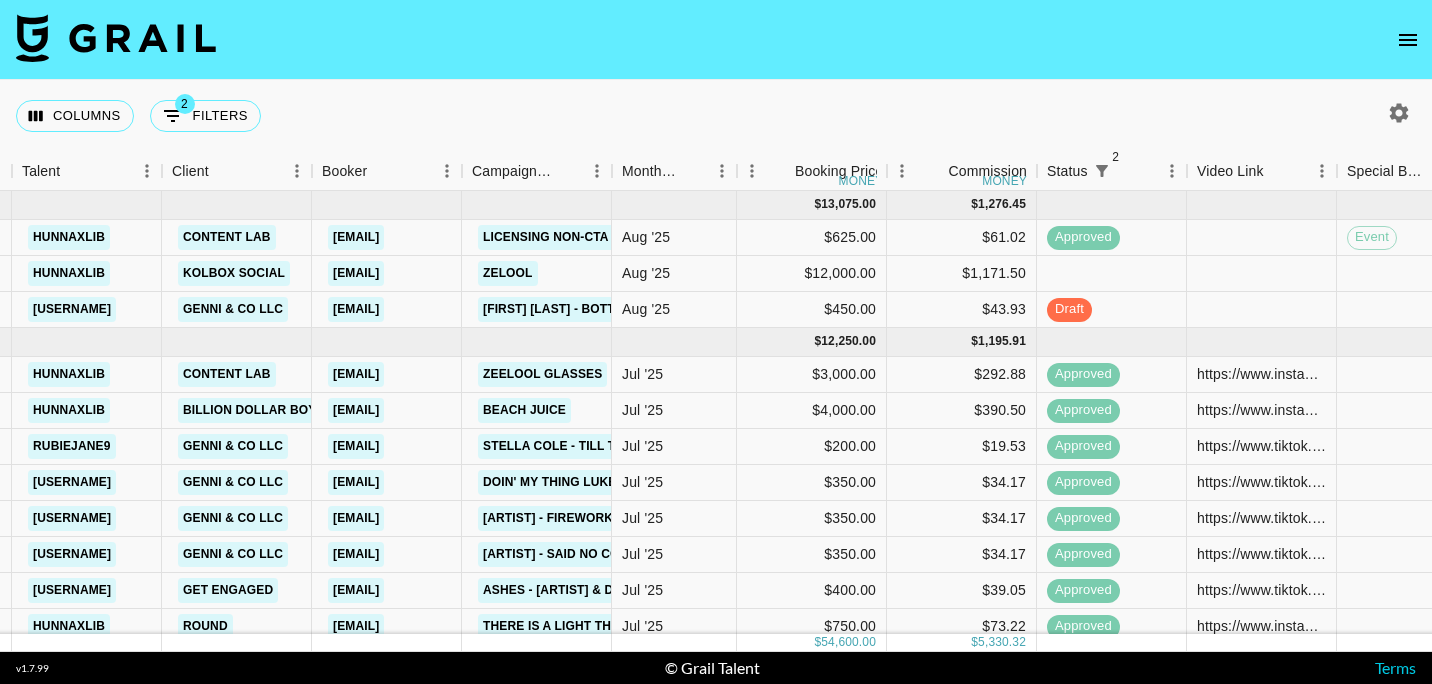 drag, startPoint x: 725, startPoint y: 50, endPoint x: 558, endPoint y: 46, distance: 167.0479 